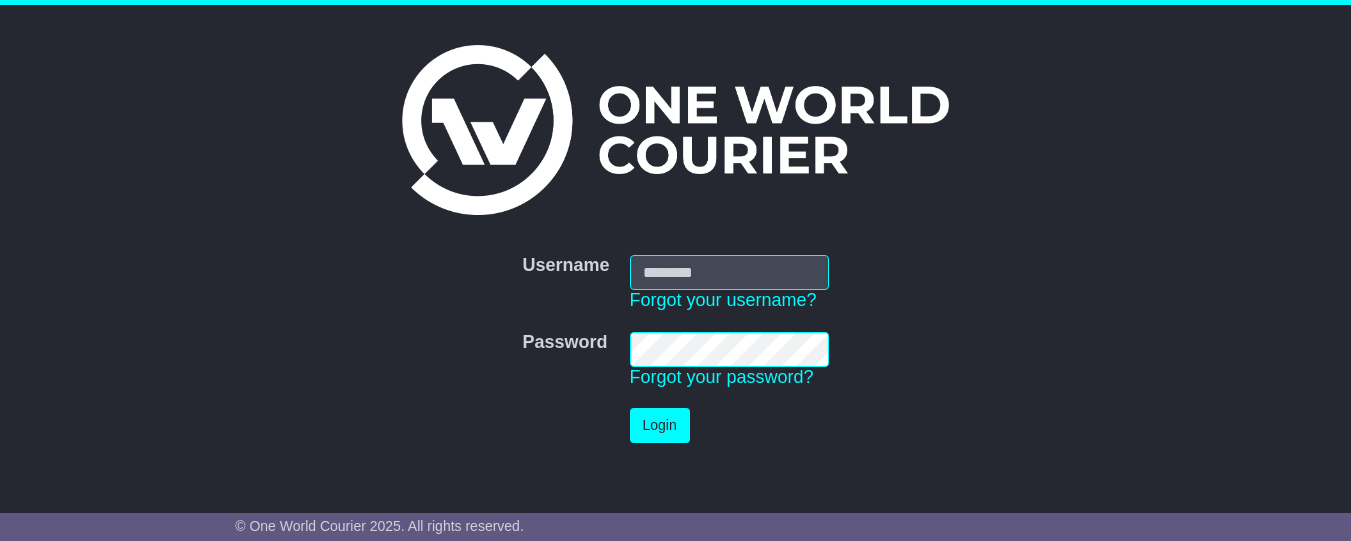scroll, scrollTop: 0, scrollLeft: 0, axis: both 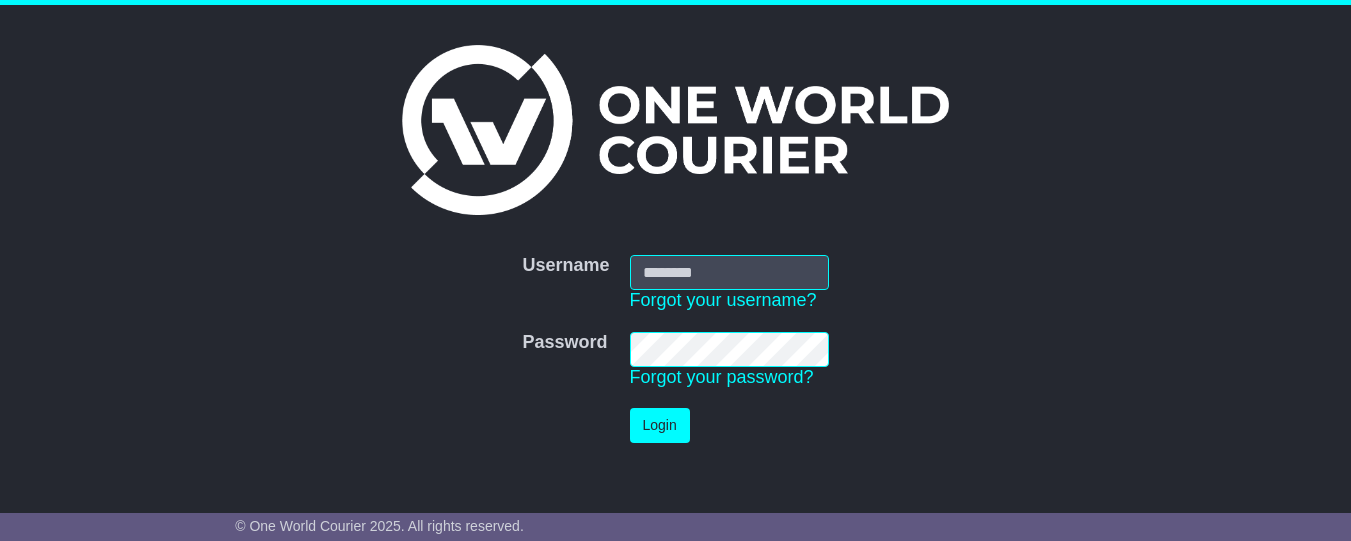 click on "Username" at bounding box center [729, 272] 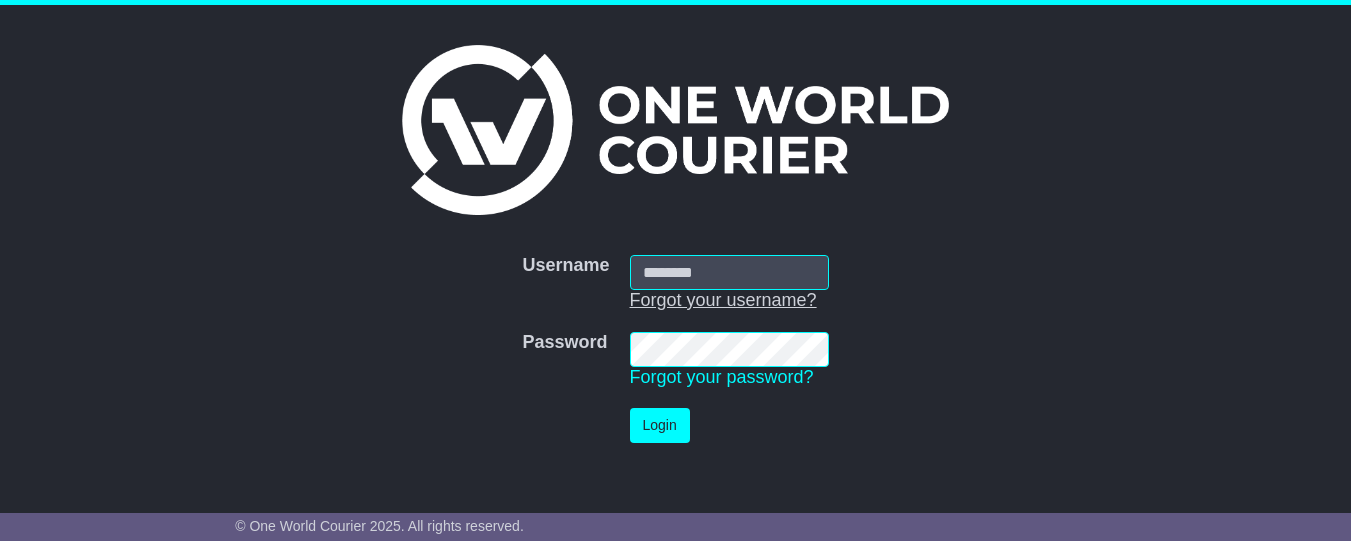 type on "**********" 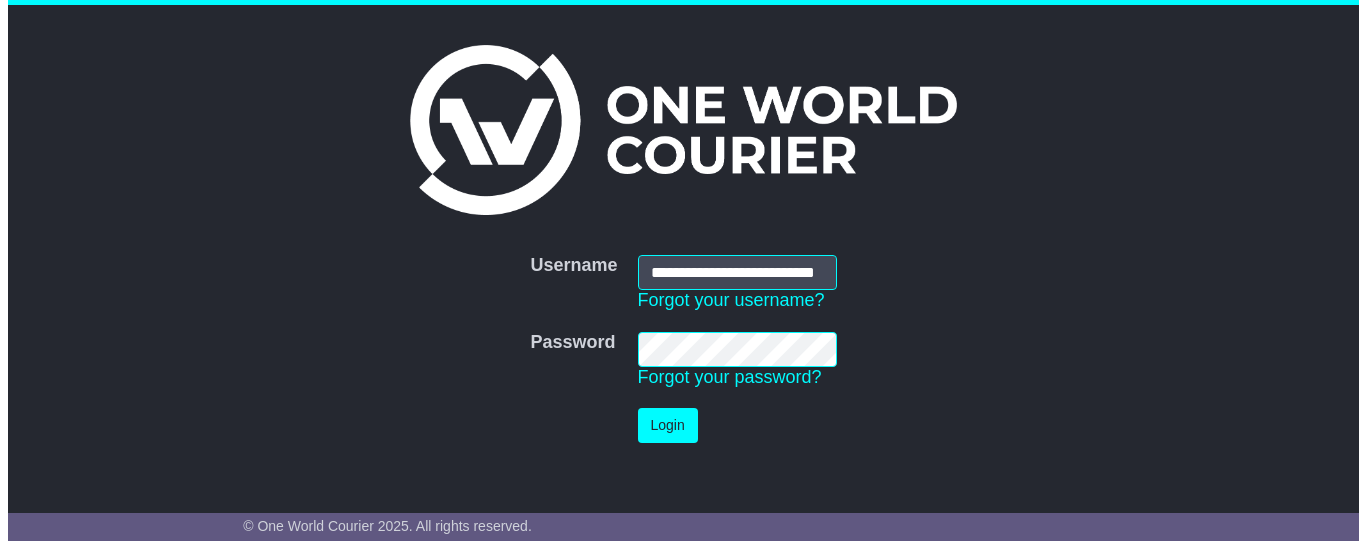 scroll, scrollTop: 0, scrollLeft: 0, axis: both 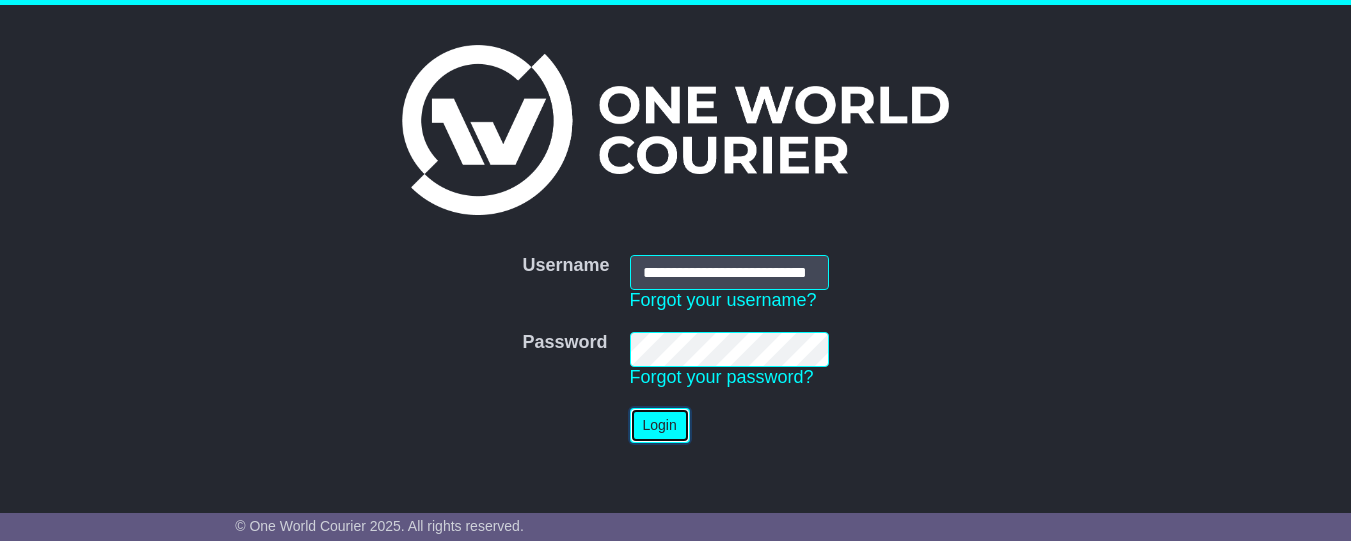 click on "Login" at bounding box center (660, 425) 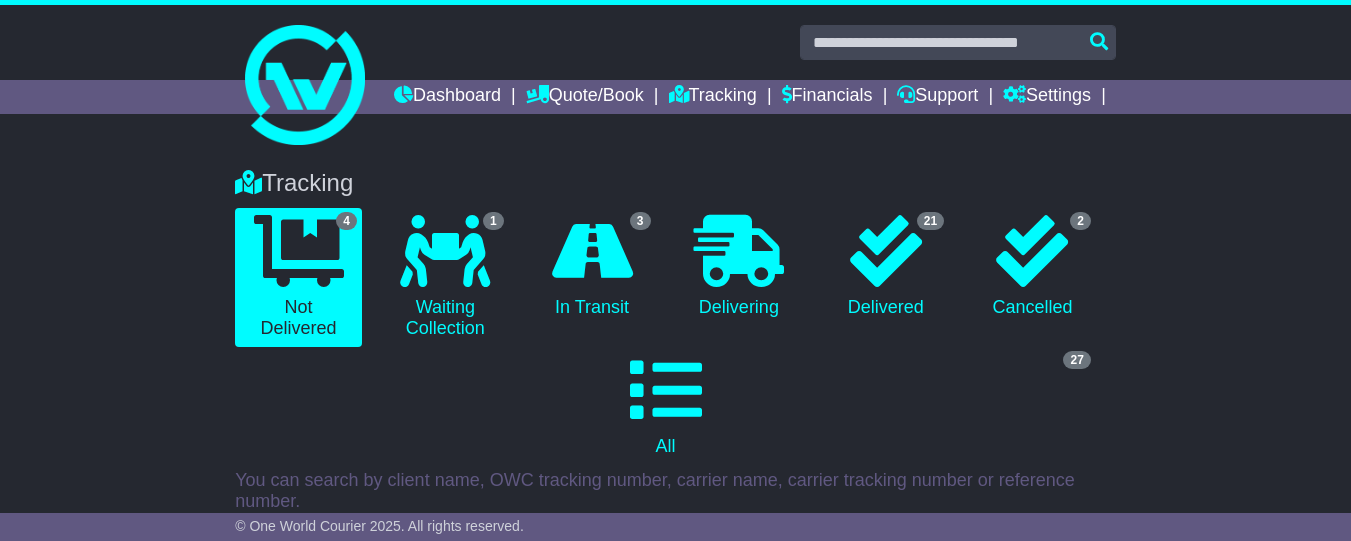 scroll, scrollTop: 0, scrollLeft: 0, axis: both 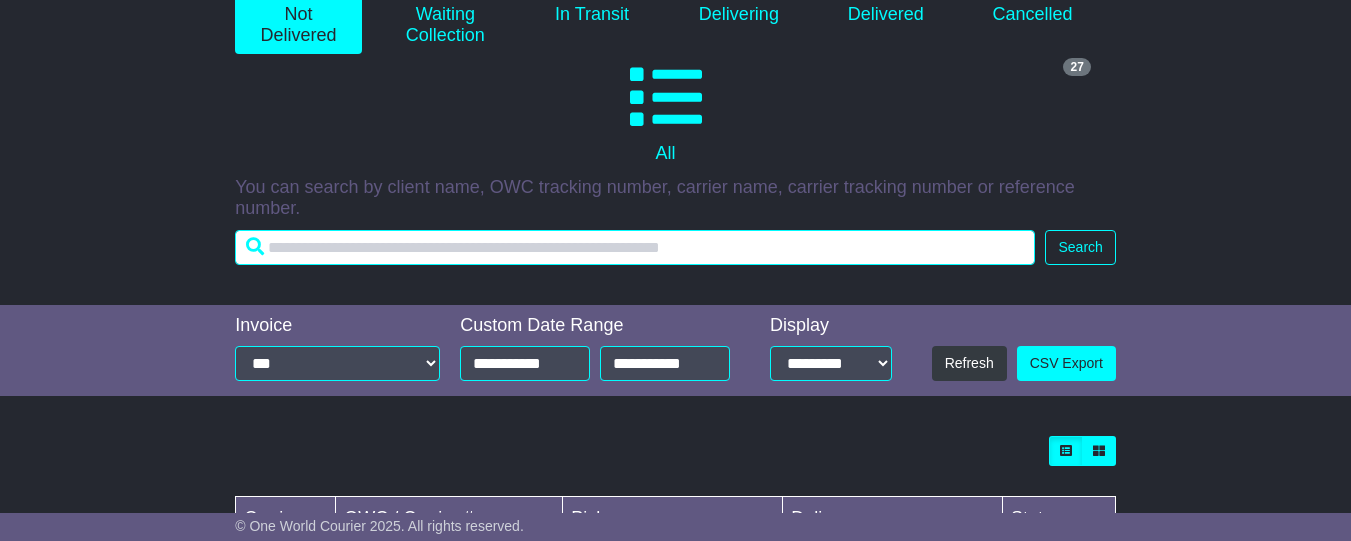 click at bounding box center [635, 247] 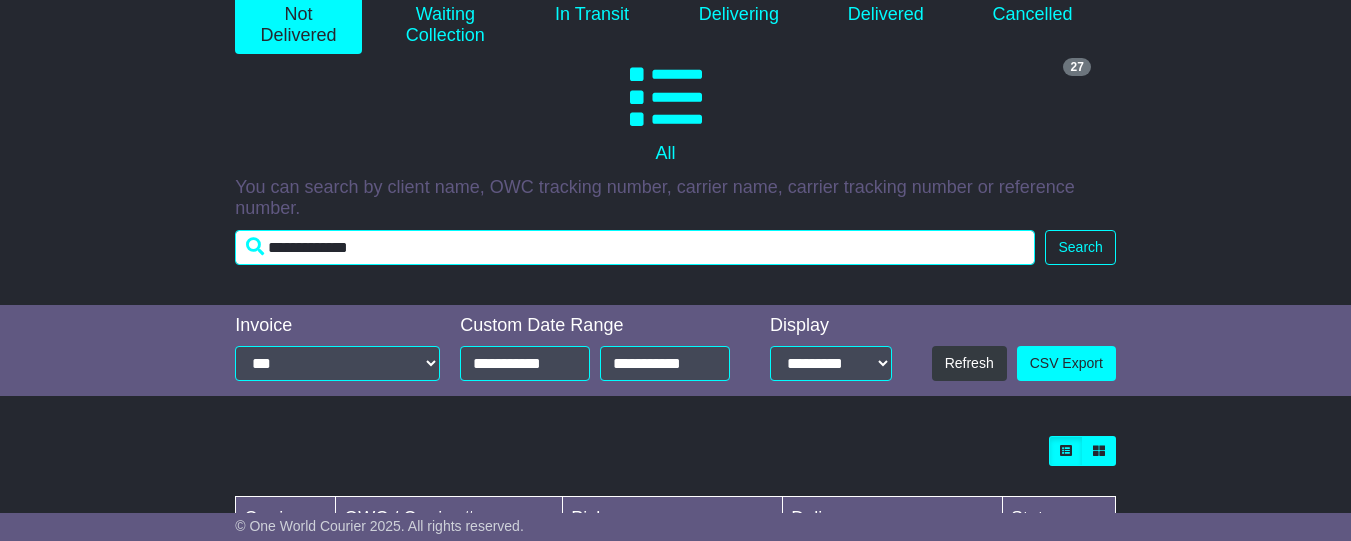type on "**********" 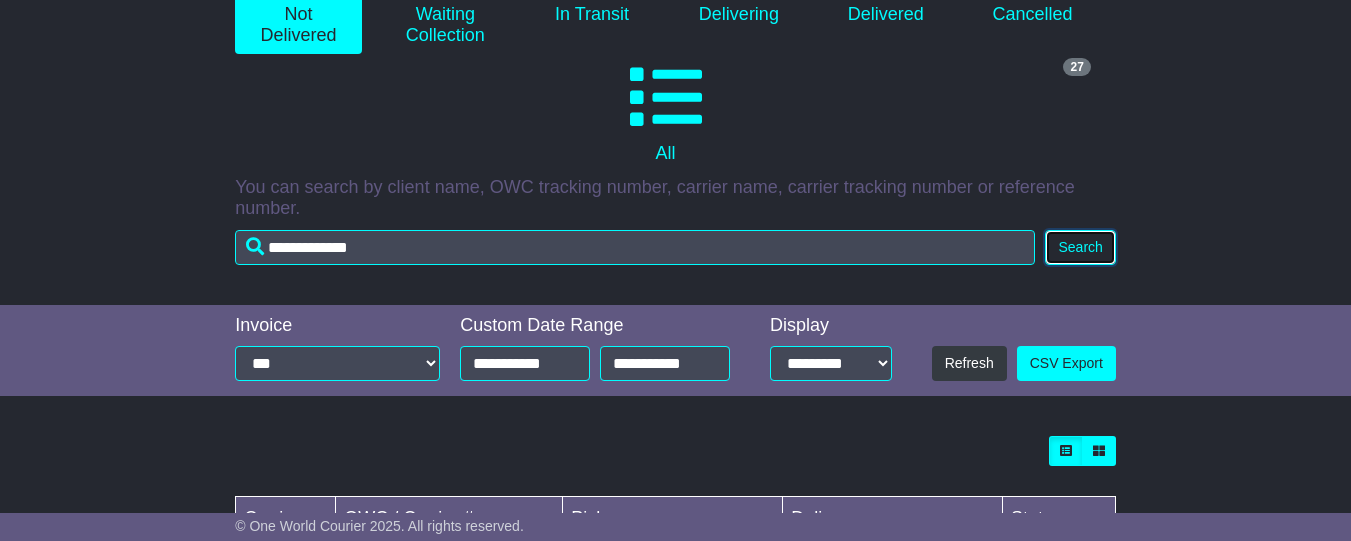 click on "Search" at bounding box center [1080, 247] 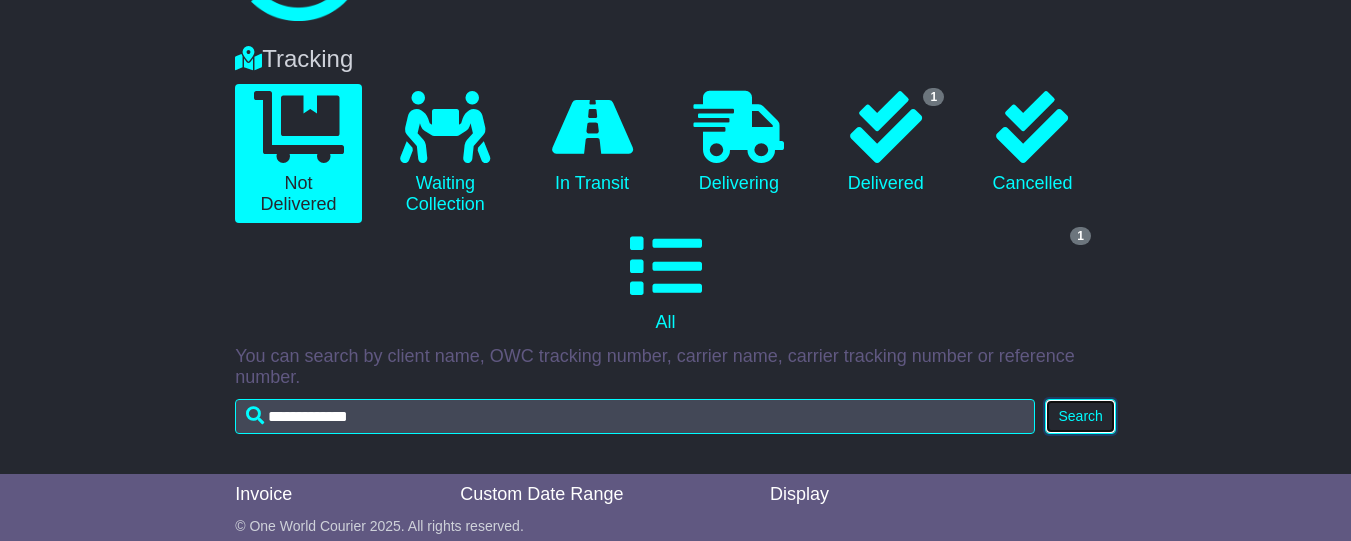 scroll, scrollTop: 0, scrollLeft: 0, axis: both 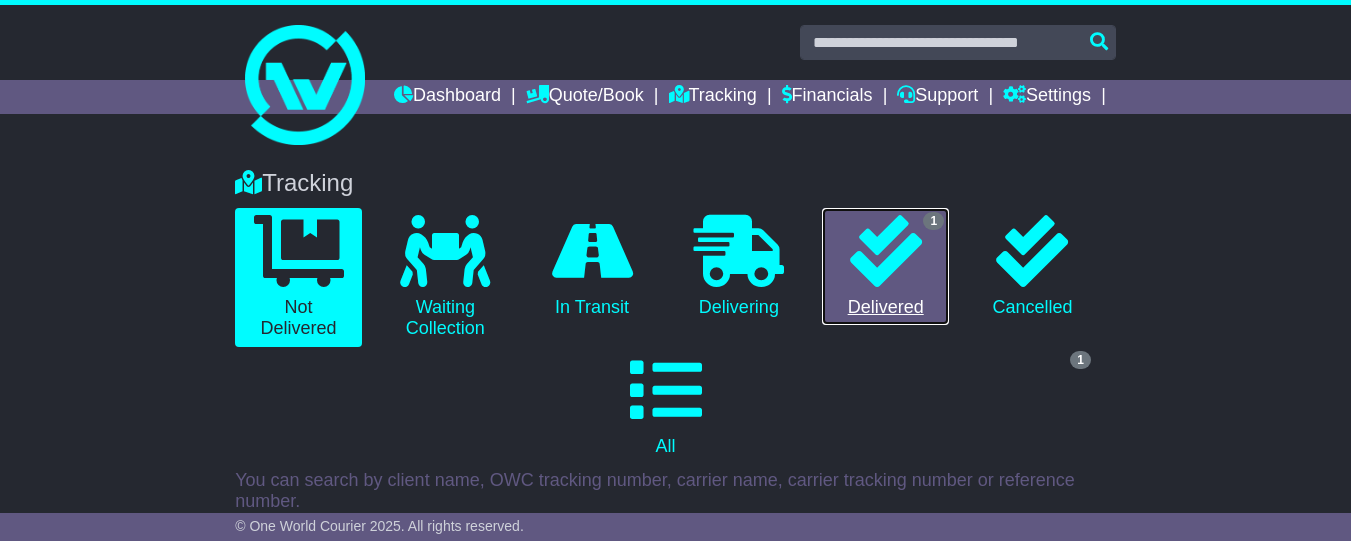 click at bounding box center (886, 251) 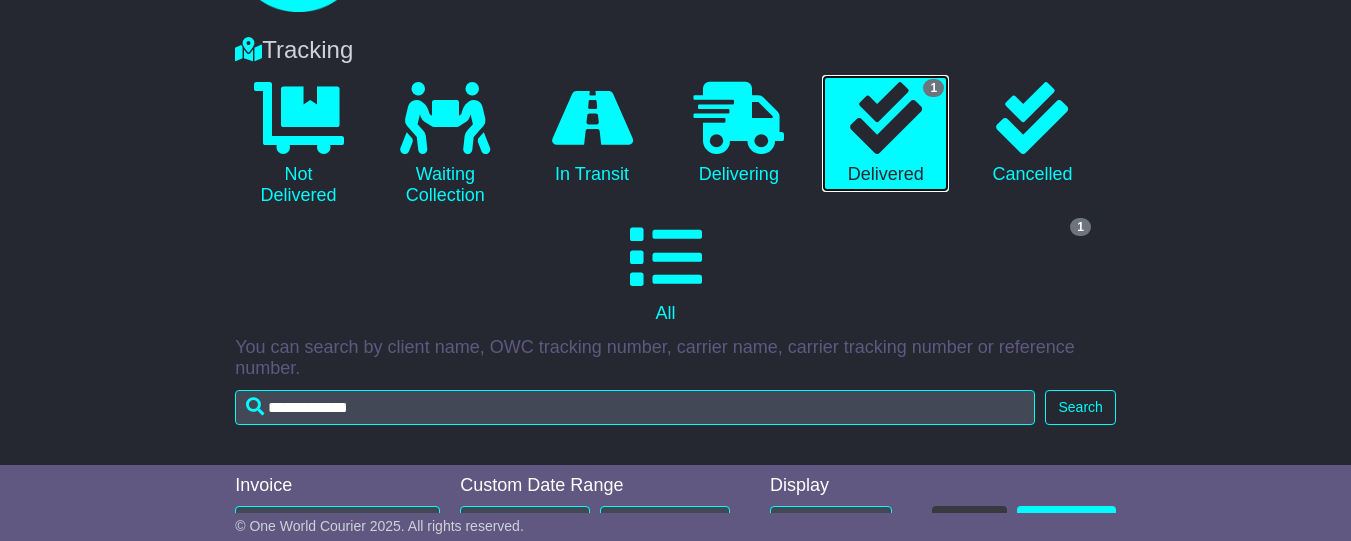 scroll, scrollTop: 0, scrollLeft: 0, axis: both 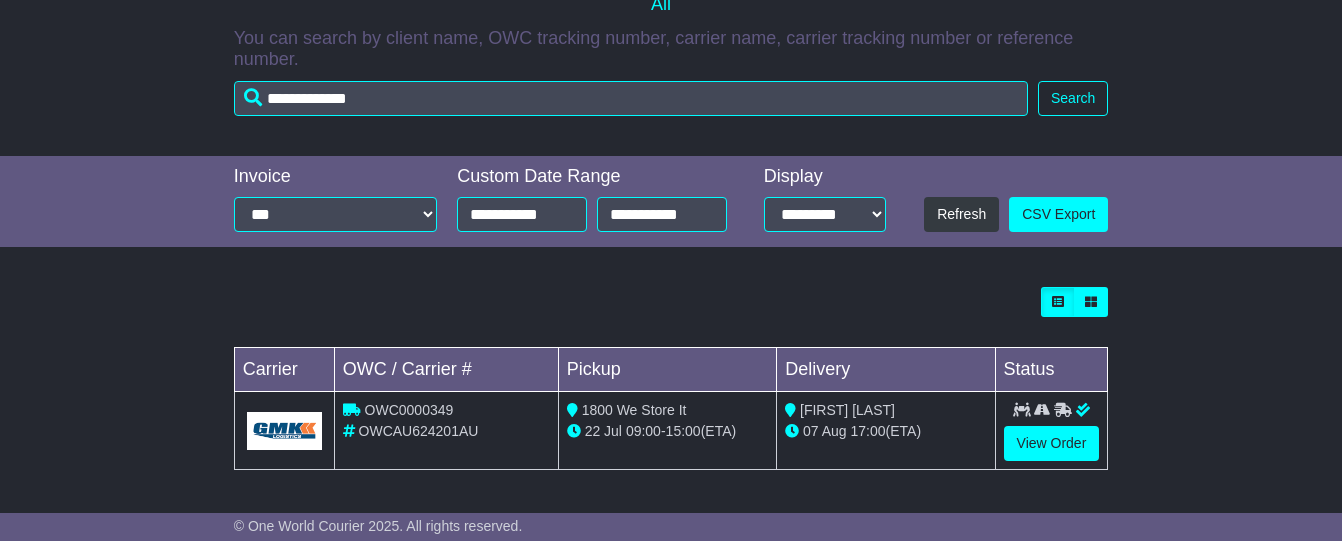click on "Loading...
No bookings found
Carrier
OWC / Carrier #
Pickup
Delivery
Status
OWC0000349
OWCAU624201AU
1800 We Store It
22 Jul" at bounding box center (671, 389) 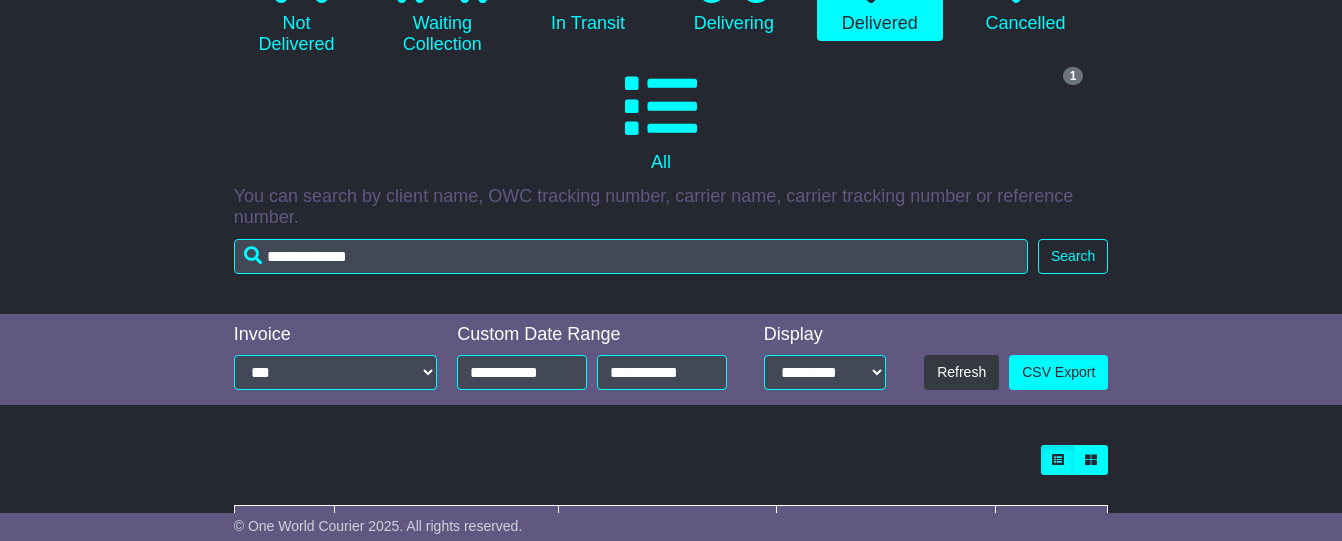 scroll, scrollTop: 455, scrollLeft: 0, axis: vertical 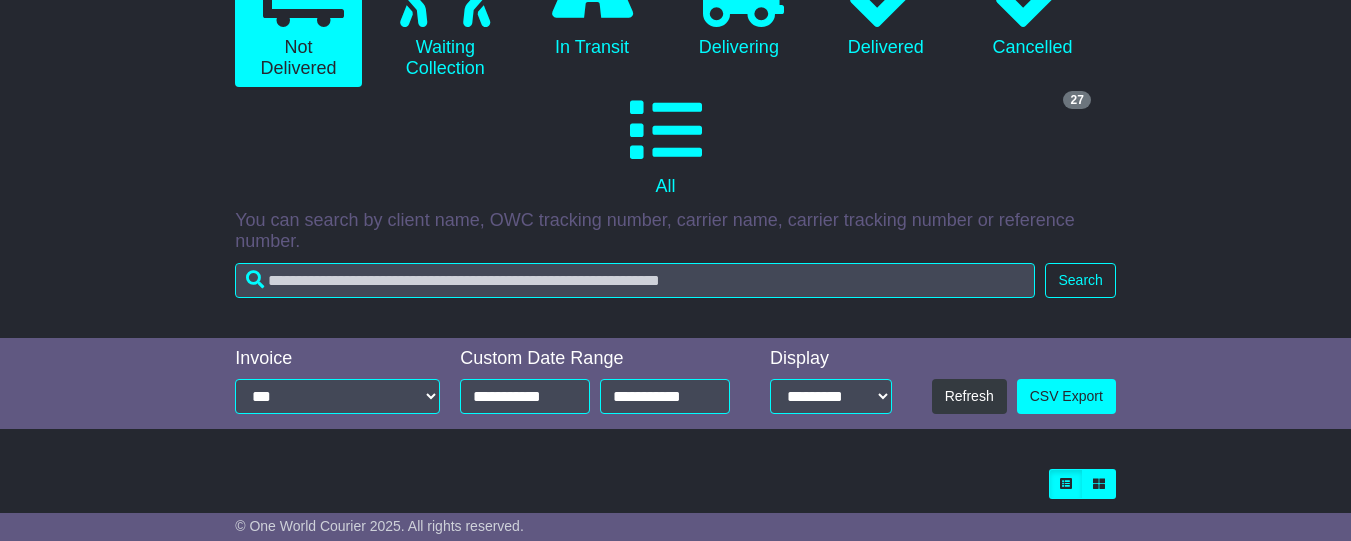 click on "Tracking
4
Not Delivered
1
Waiting Collection
3
In Transit
0 Delivering 21 2 27" at bounding box center (675, 98) 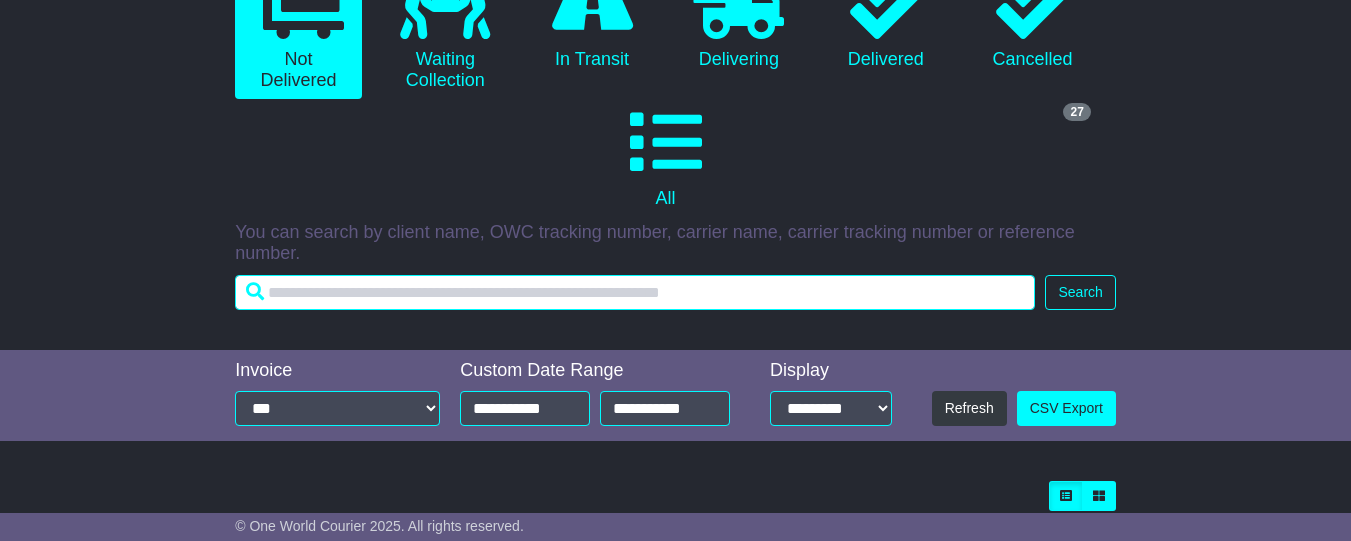 click at bounding box center [635, 292] 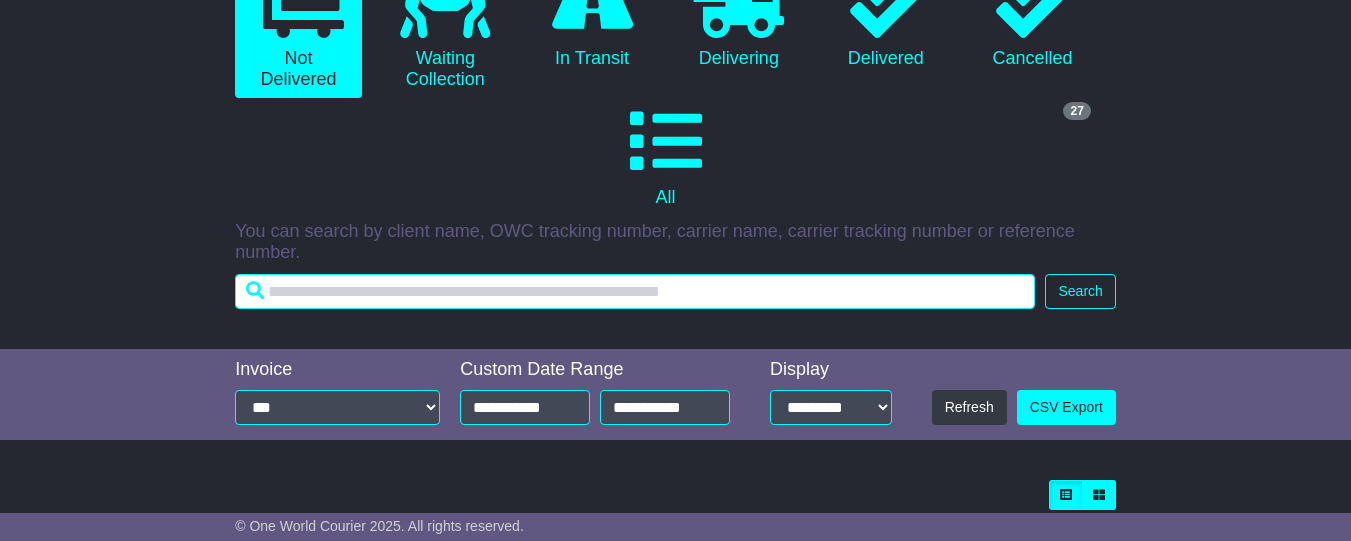 paste on "**********" 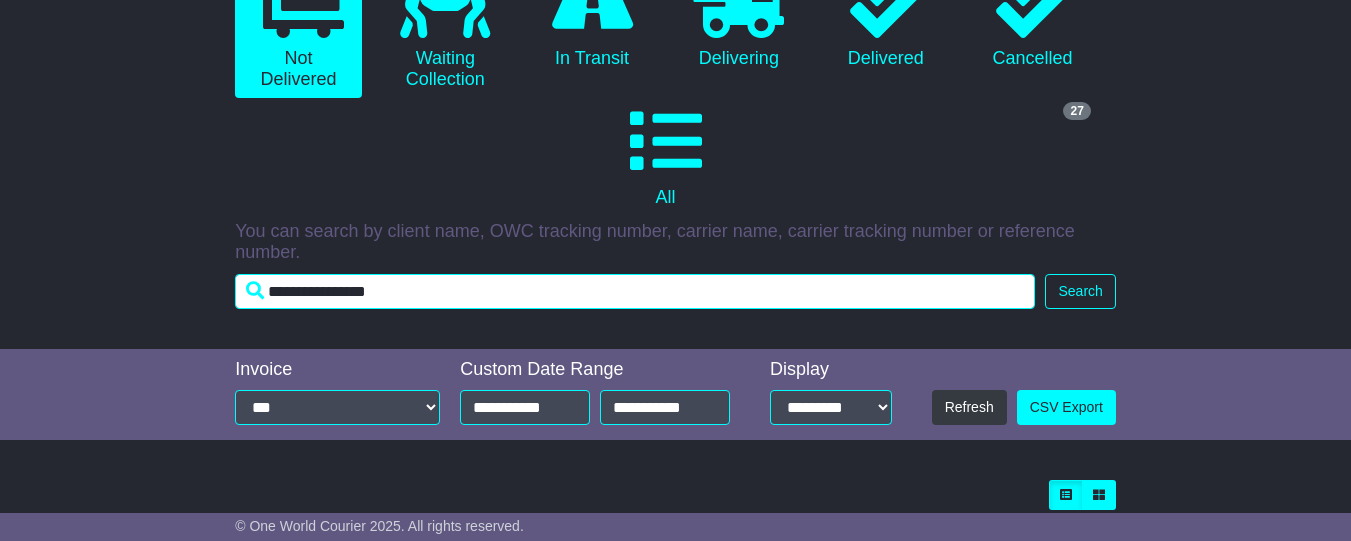 type on "**********" 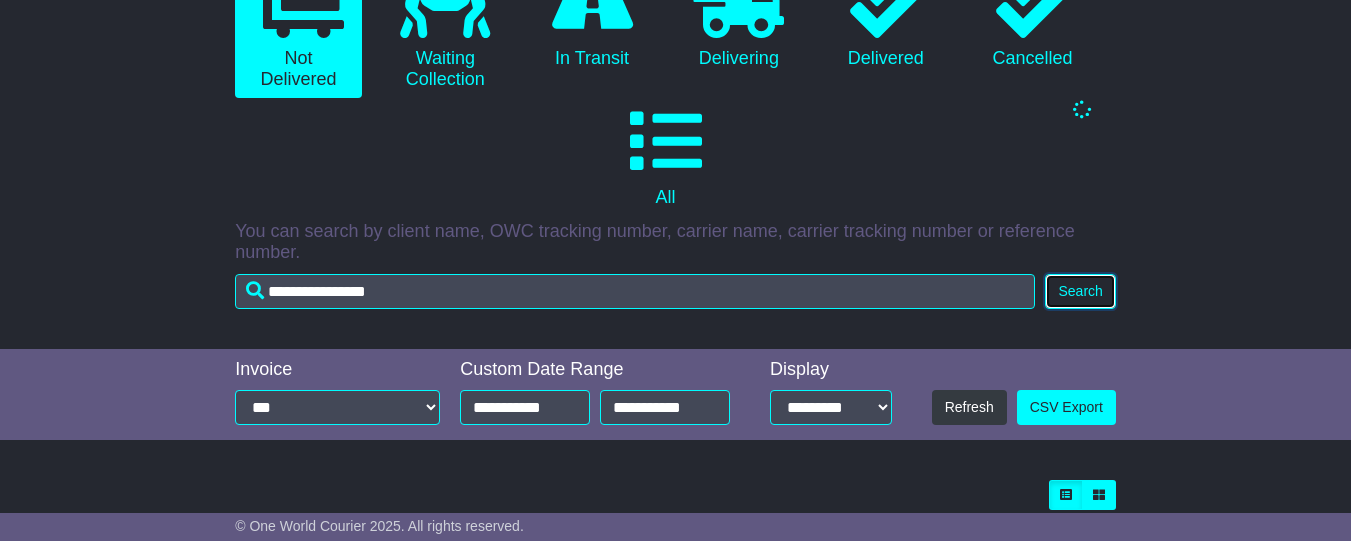 click on "Search" at bounding box center [1080, 291] 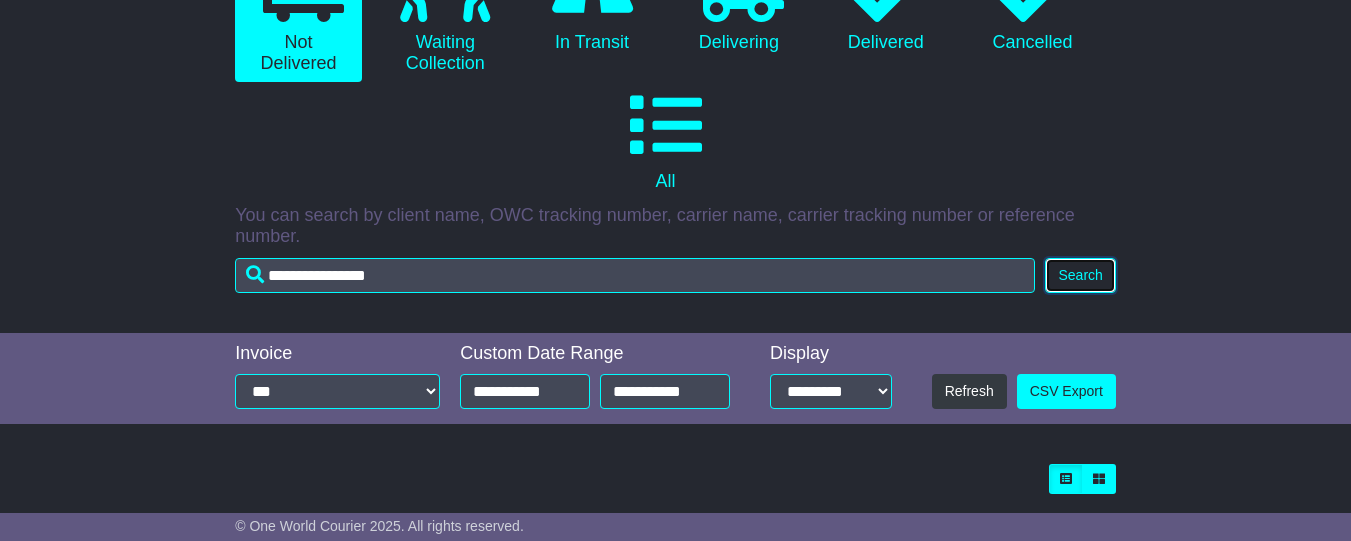 scroll, scrollTop: 283, scrollLeft: 0, axis: vertical 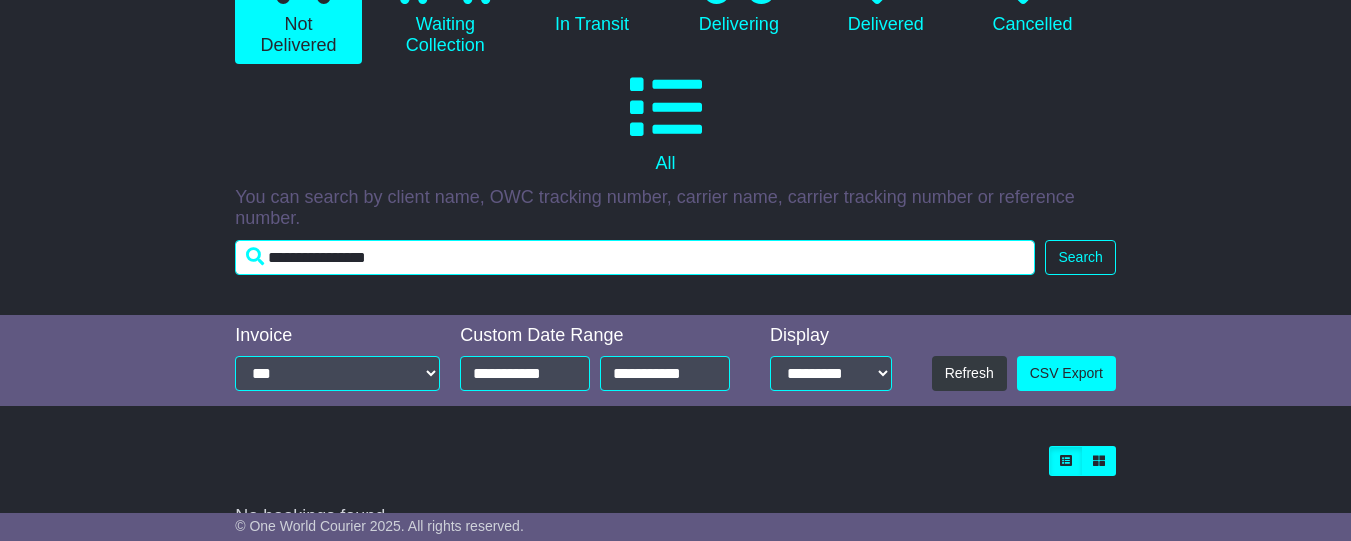 click on "**********" at bounding box center [635, 257] 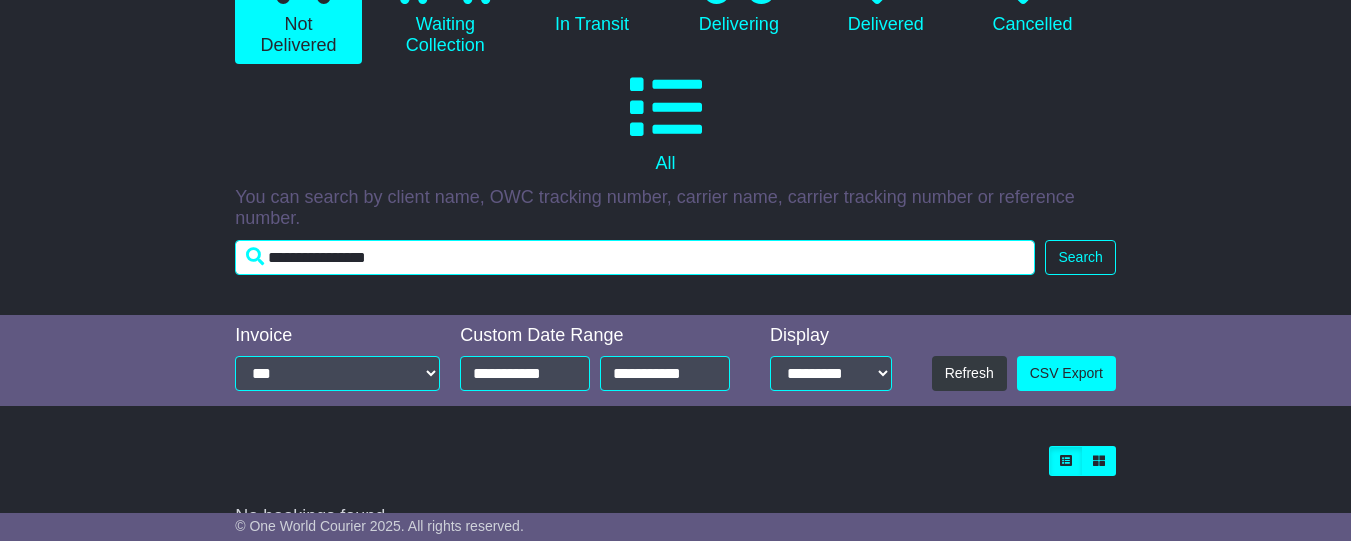 click on "Tracking
0
Not Delivered
0
Waiting Collection
0
In Transit
0 Delivering 0" at bounding box center (675, 90) 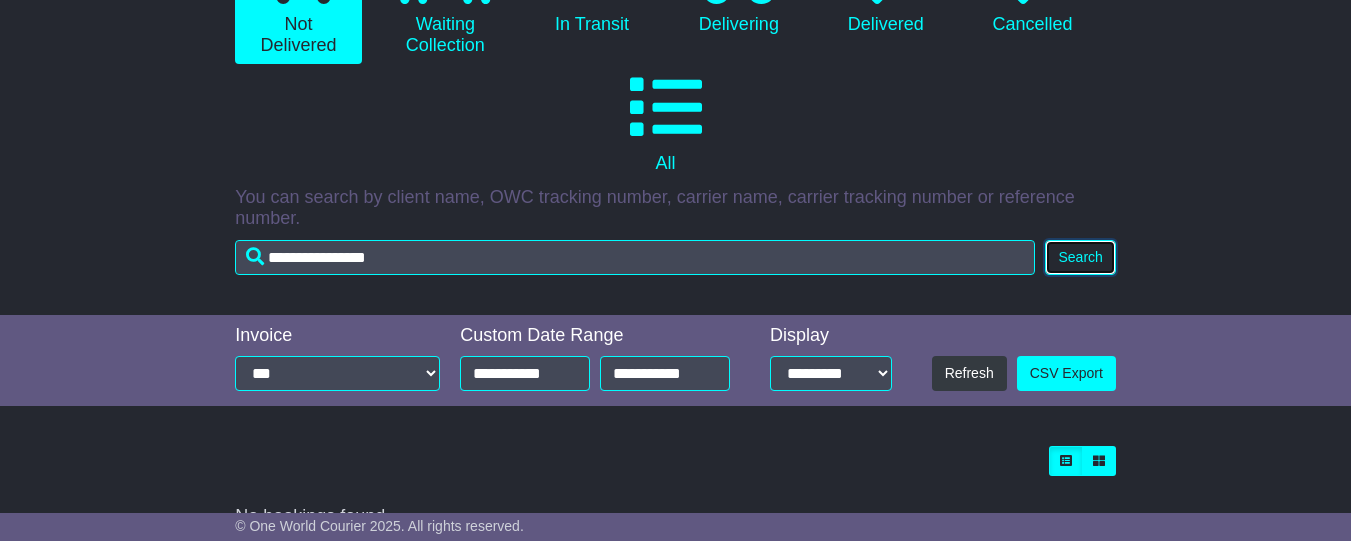 click on "Search" at bounding box center [1080, 257] 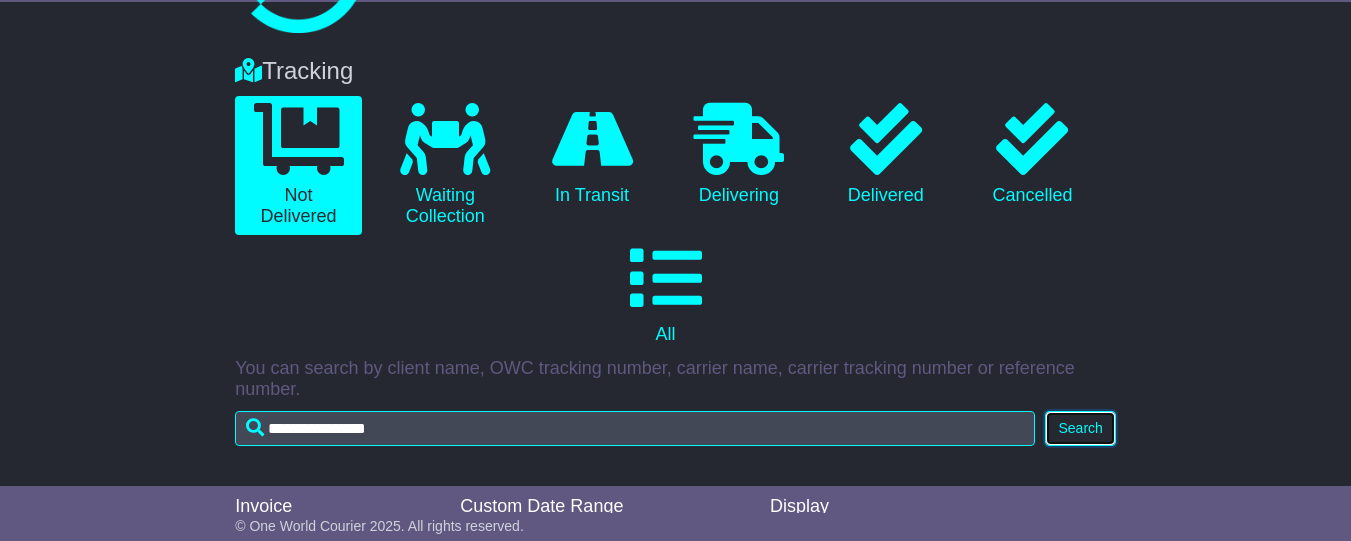 scroll, scrollTop: 0, scrollLeft: 0, axis: both 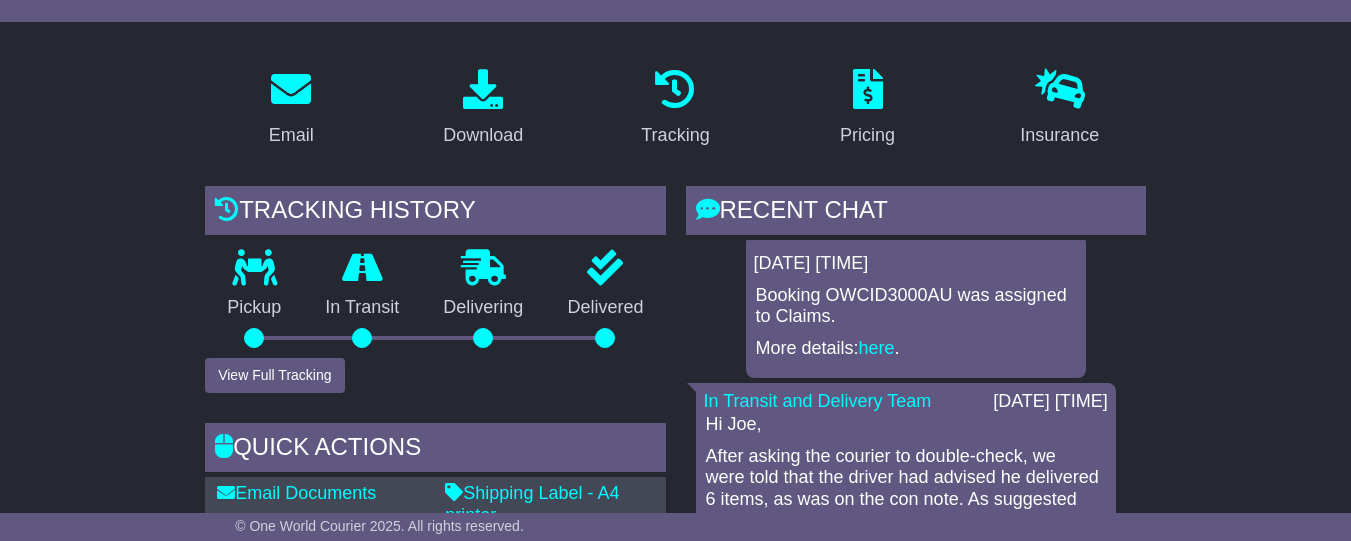 click on "Email
Download
Tracking
Pricing
Insurance" at bounding box center (675, 1167) 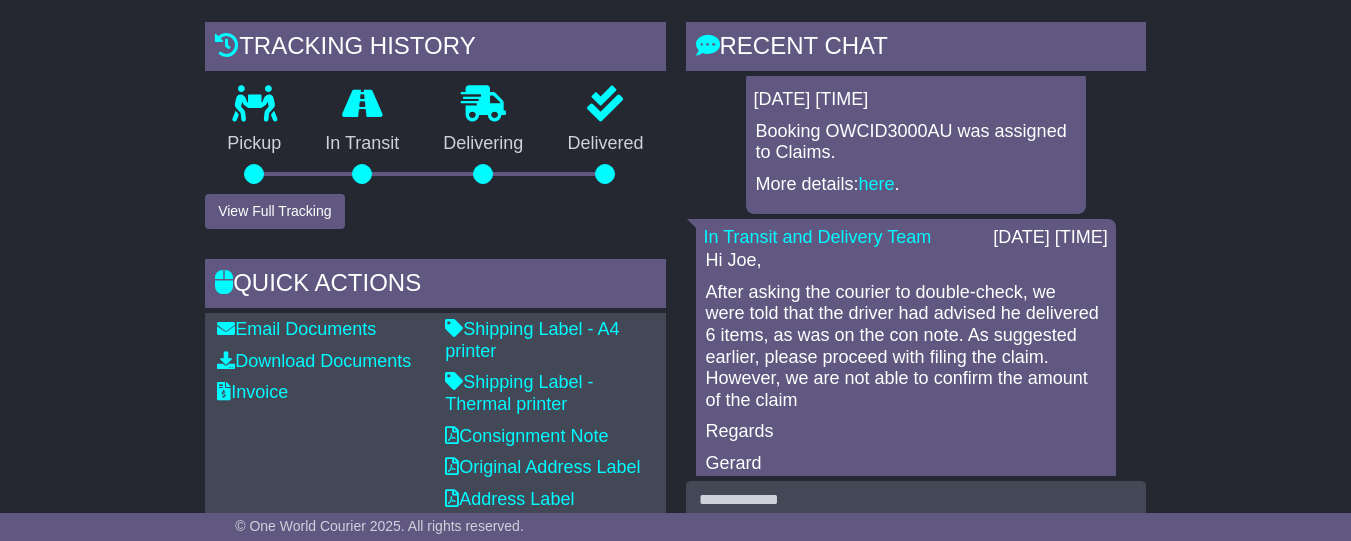 scroll, scrollTop: 513, scrollLeft: 0, axis: vertical 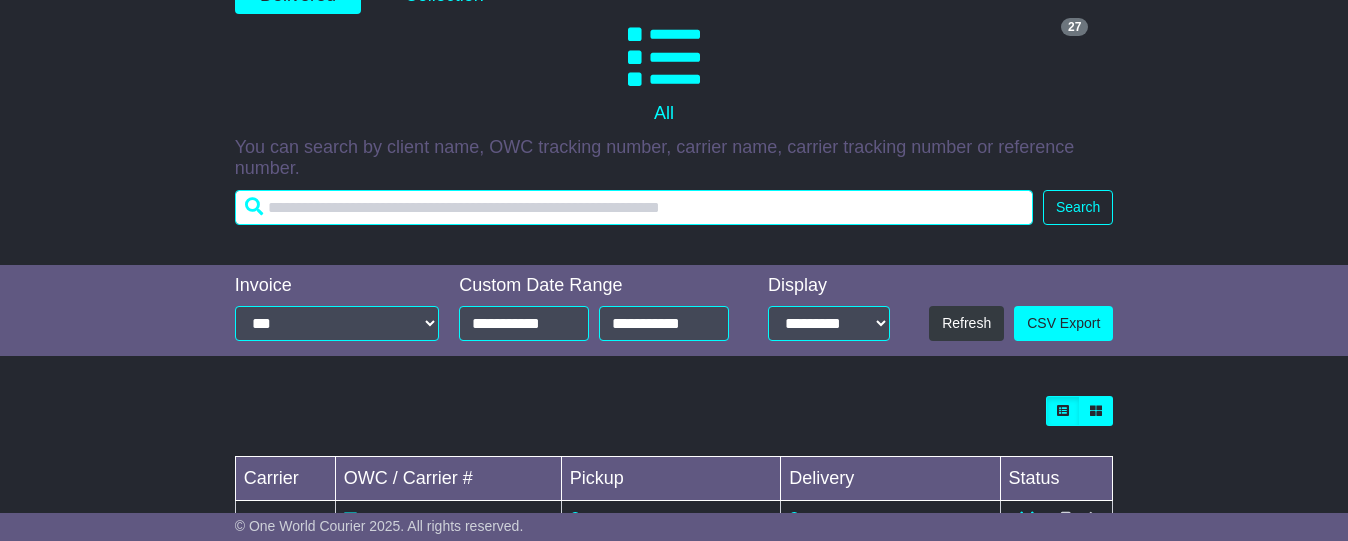 click at bounding box center [634, 207] 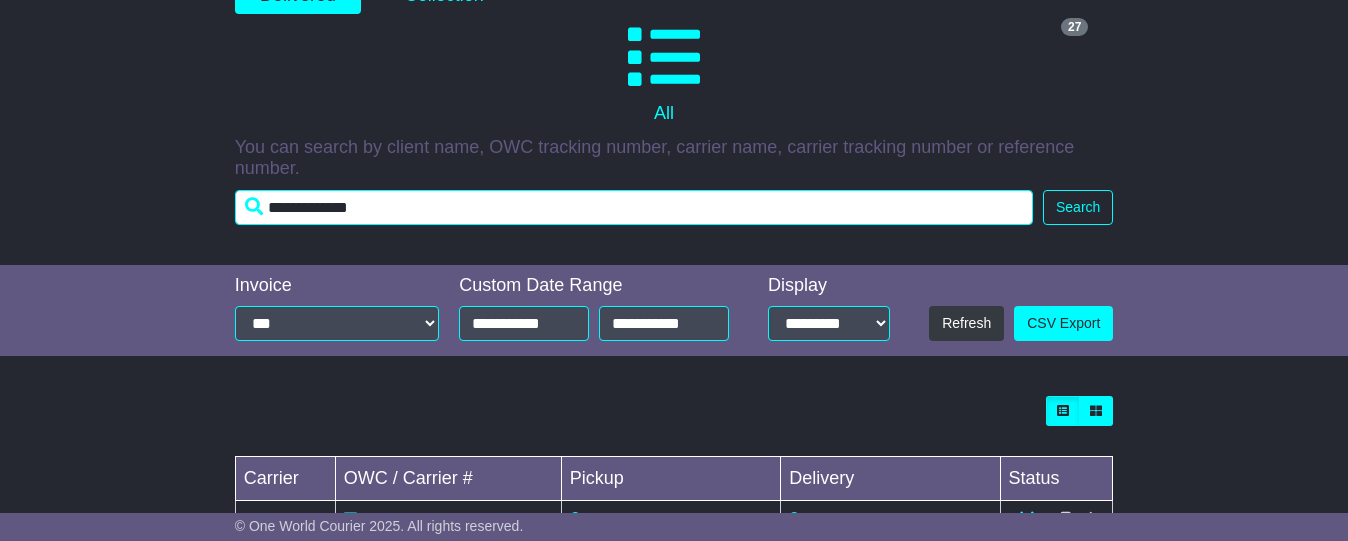 type on "**********" 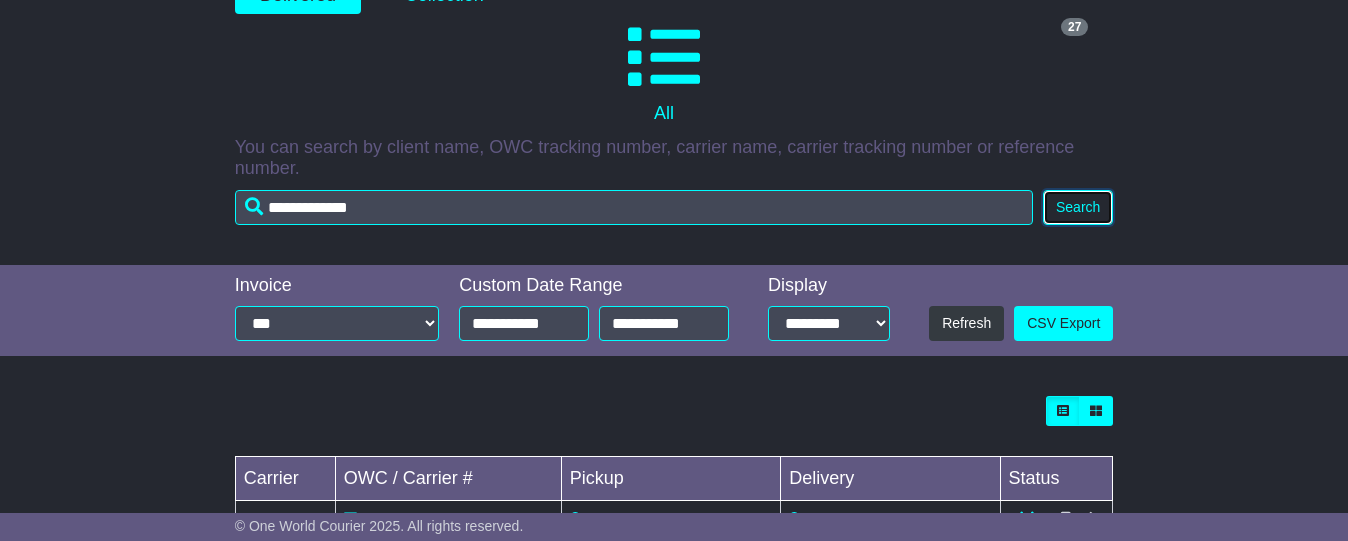 click on "Search" at bounding box center [1078, 207] 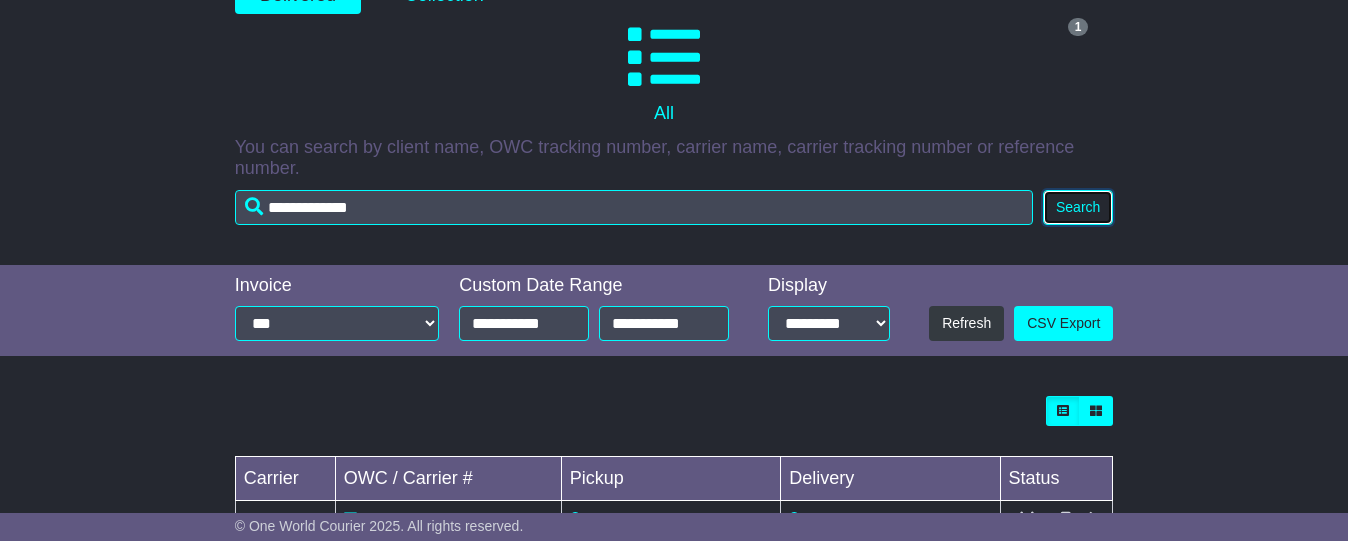 scroll, scrollTop: 455, scrollLeft: 0, axis: vertical 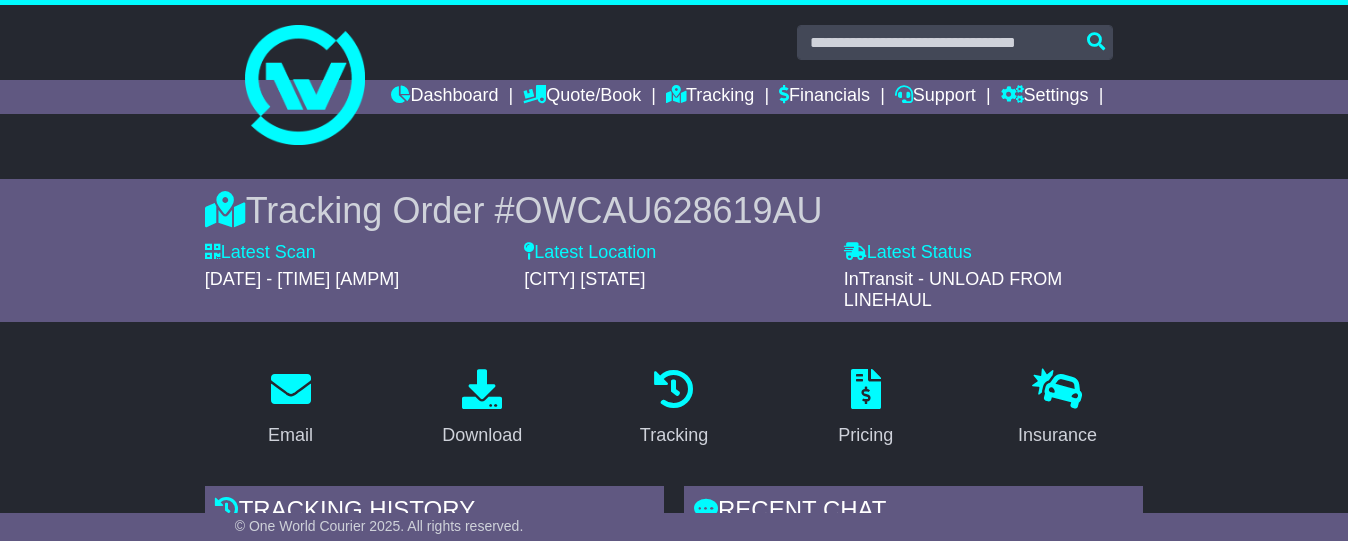 click on "Email
Download
Tracking
Pricing
Insurance" at bounding box center [674, 1478] 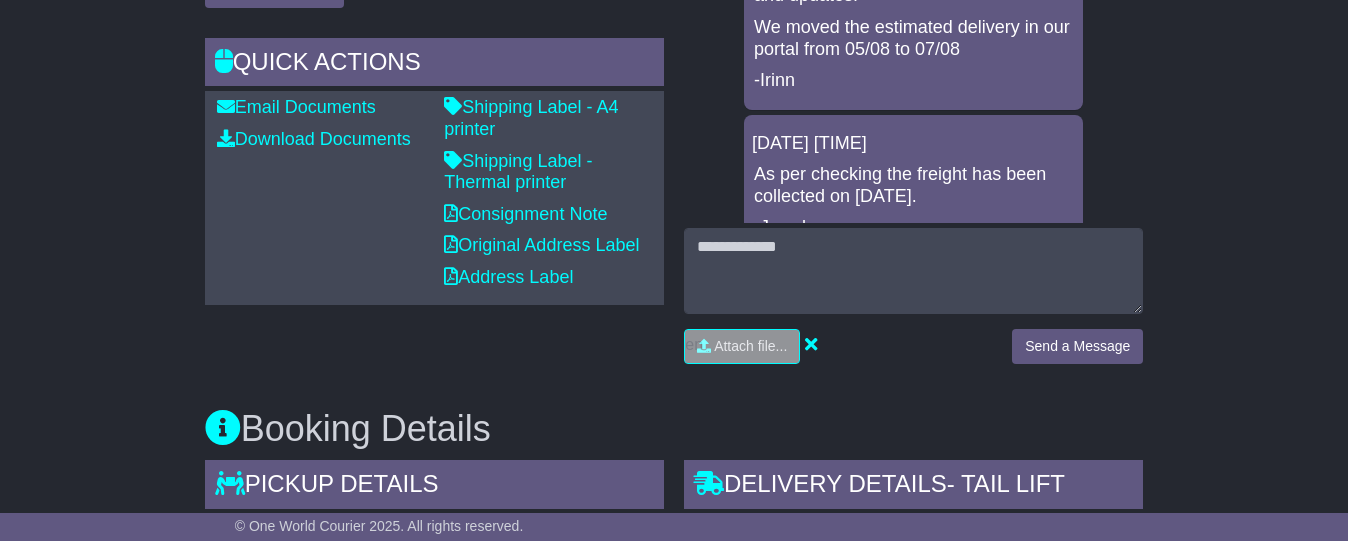 scroll, scrollTop: 721, scrollLeft: 0, axis: vertical 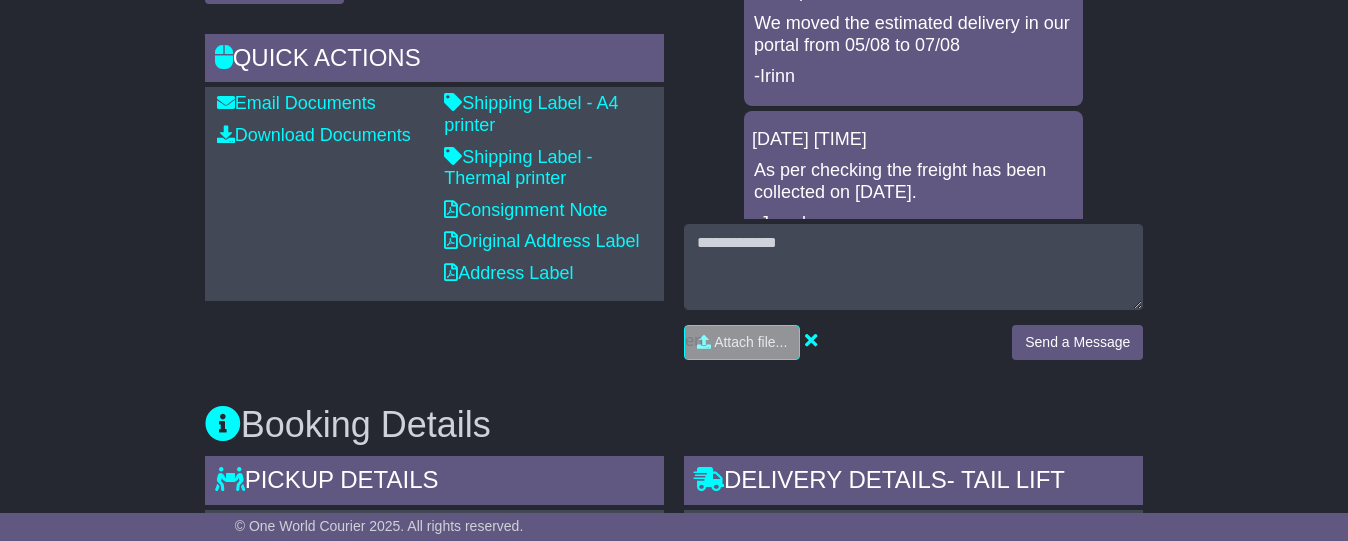click on "Email
Download
Tracking
Pricing
Insurance" at bounding box center (674, 757) 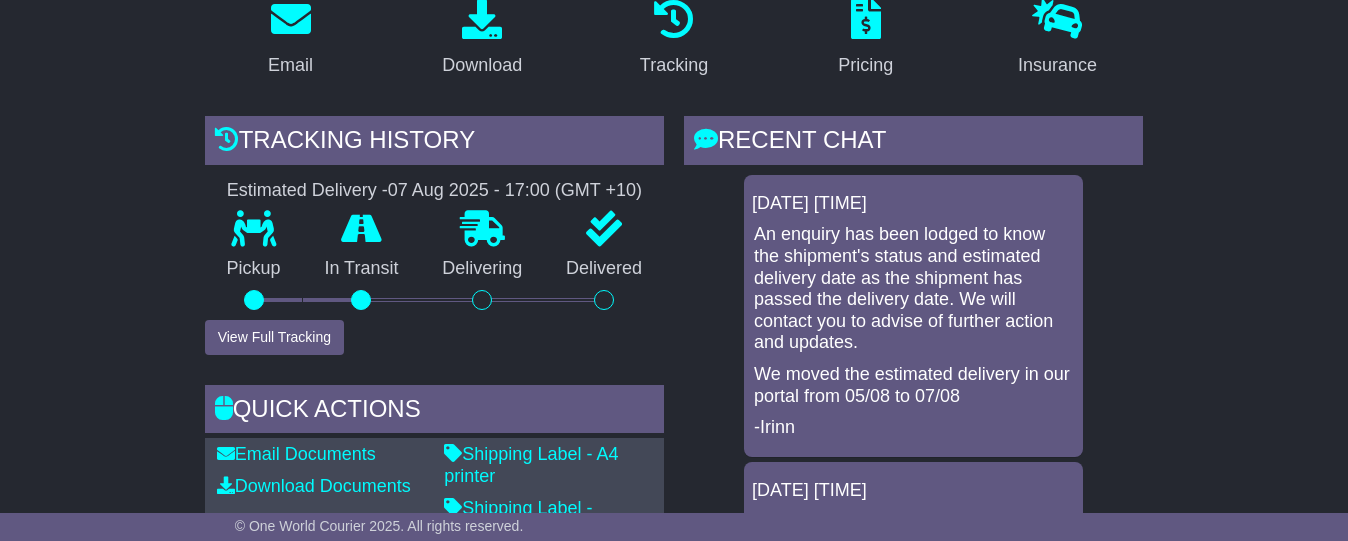 scroll, scrollTop: 383, scrollLeft: 0, axis: vertical 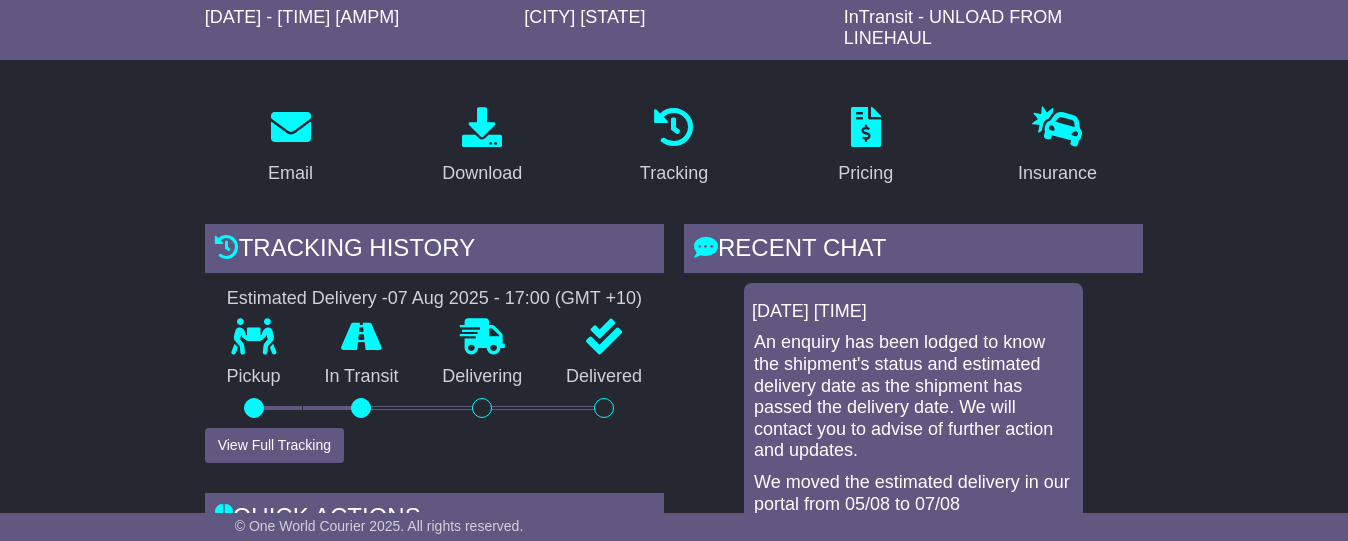 click on "Email
Download
Tracking
Pricing
Insurance" at bounding box center [674, 1216] 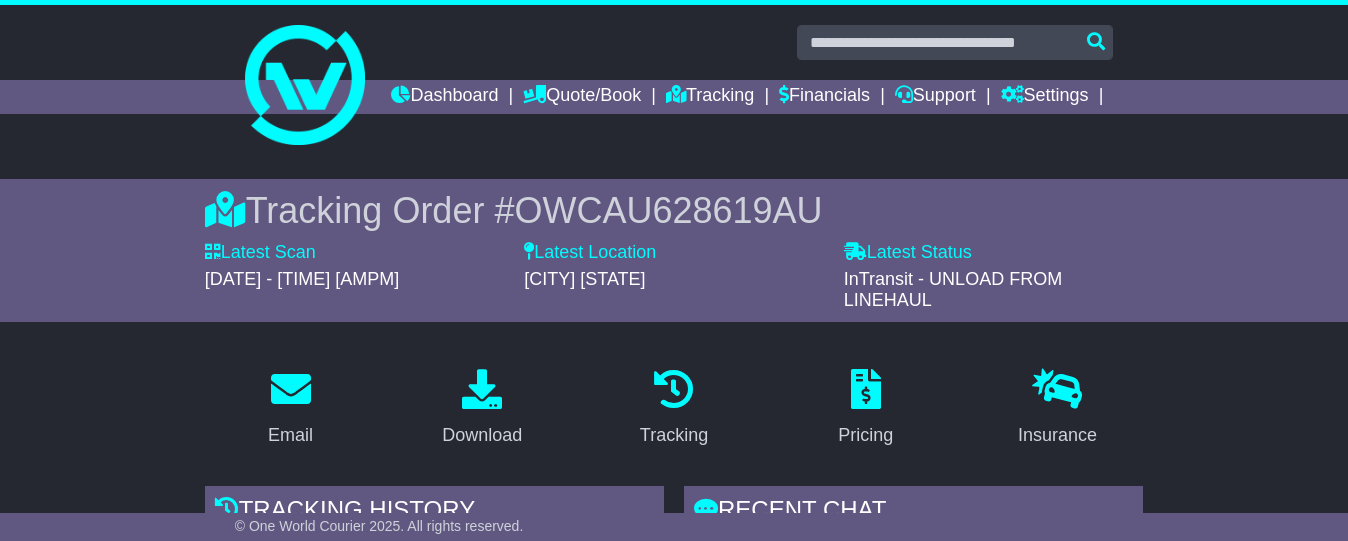 click on "Tracking Order # OWCAU628619AU" at bounding box center (674, 210) 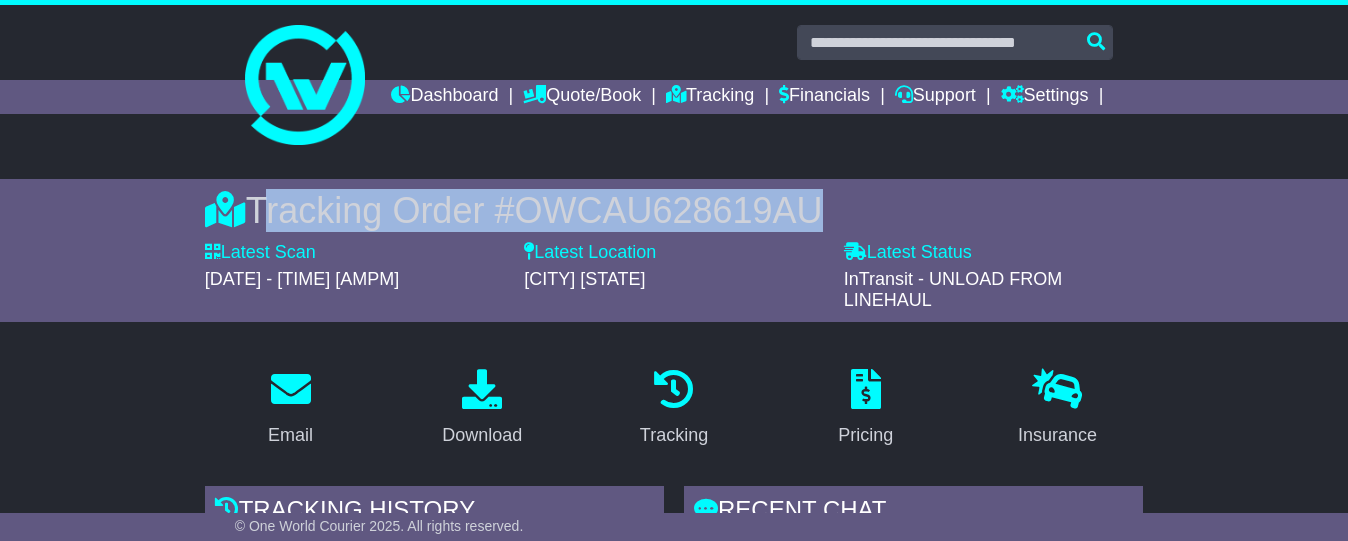 drag, startPoint x: 256, startPoint y: 245, endPoint x: 790, endPoint y: 248, distance: 534.0084 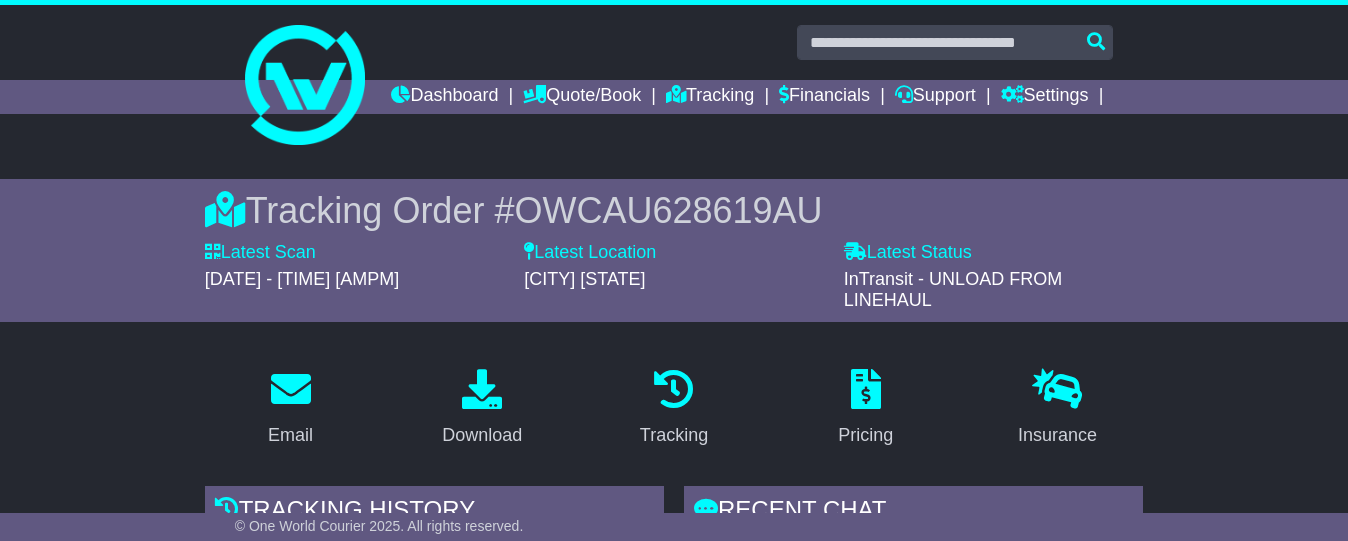 click on "Tracking Order # OWCAU628619AU
Latest Scan
04 August 2025 - 06:32 AM
Latest Status
-
InTransit - UNLOAD FROM LINEHAUL
Latest Location
SYDNEY SYDNEY" at bounding box center (674, 250) 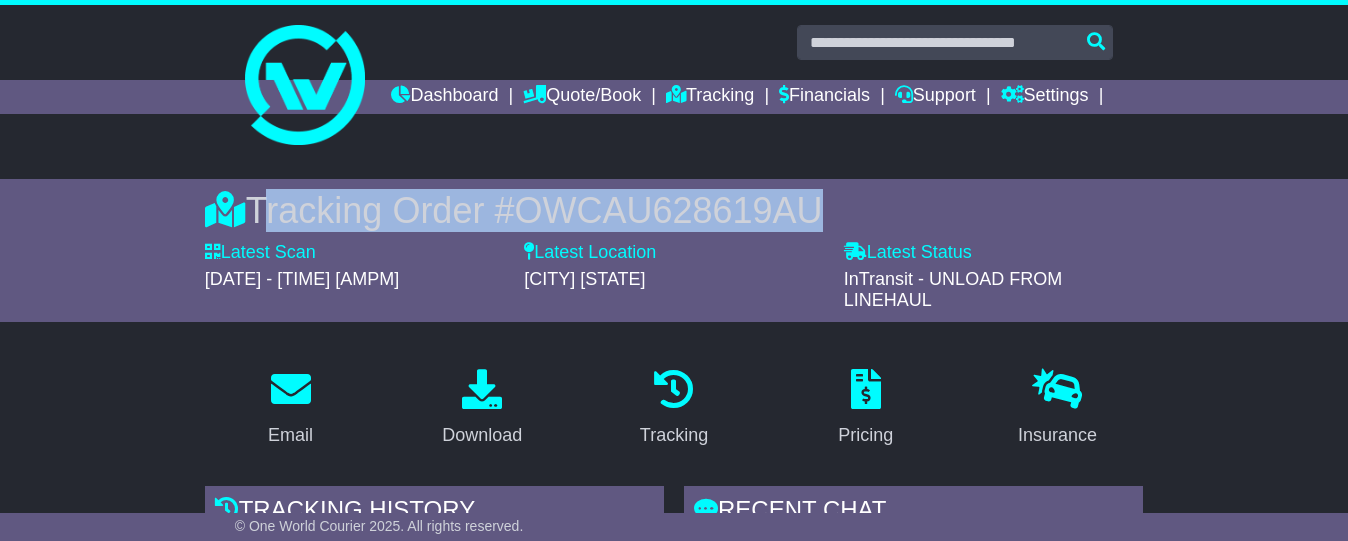 drag, startPoint x: 280, startPoint y: 247, endPoint x: 843, endPoint y: 255, distance: 563.0568 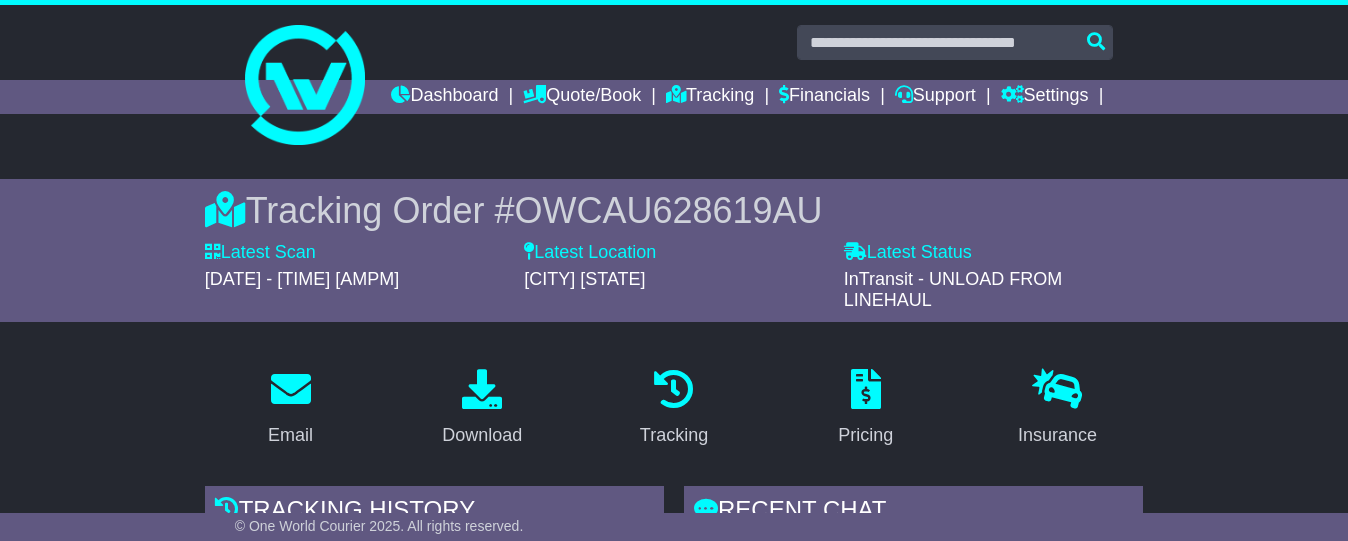 click on "Tracking Order # OWCAU628619AU
Latest Scan
04 August 2025 - 06:32 AM
Latest Status
-
InTransit - UNLOAD FROM LINEHAUL
Latest Location
SYDNEY SYDNEY" at bounding box center (674, 250) 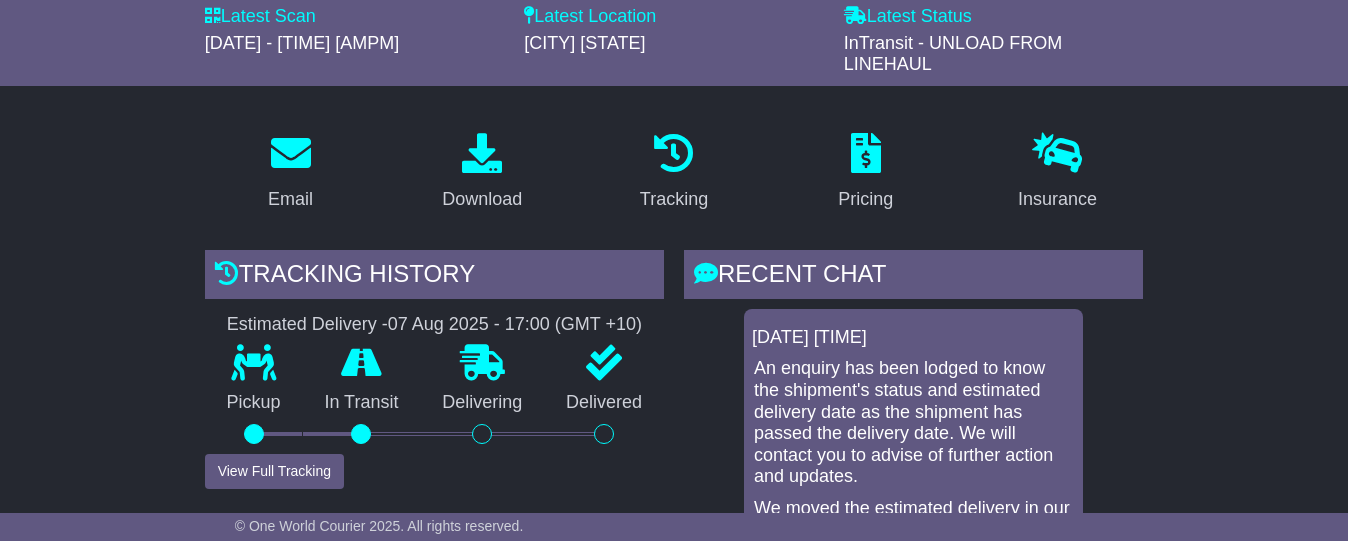 scroll, scrollTop: 0, scrollLeft: 0, axis: both 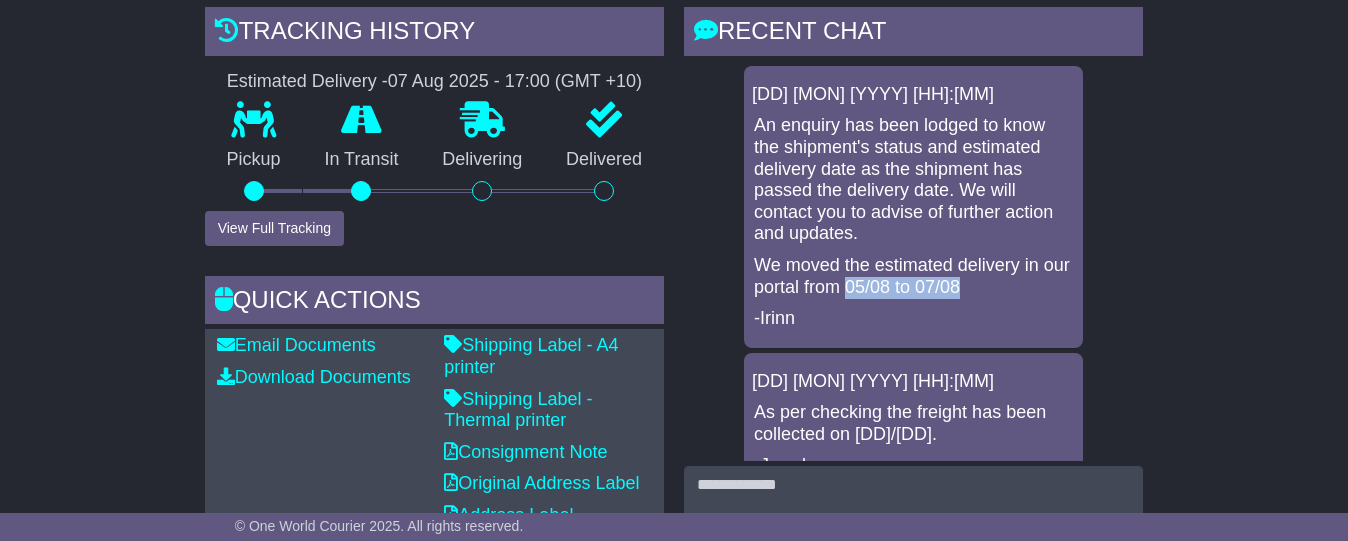 drag, startPoint x: 840, startPoint y: 278, endPoint x: 963, endPoint y: 277, distance: 123.00407 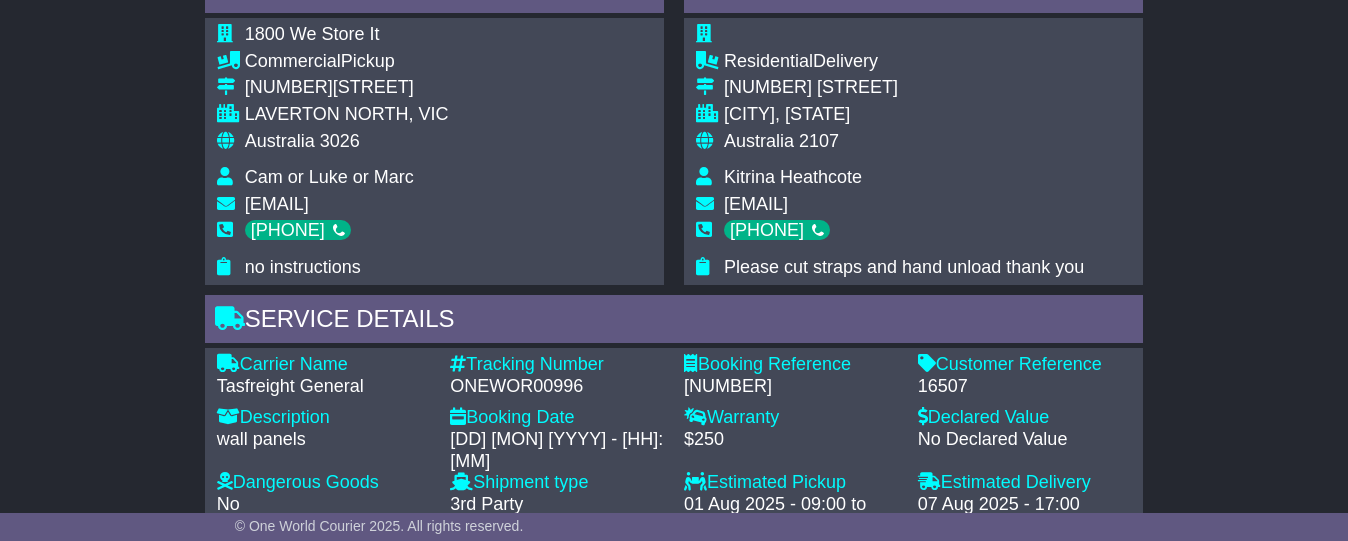 scroll, scrollTop: 1346, scrollLeft: 0, axis: vertical 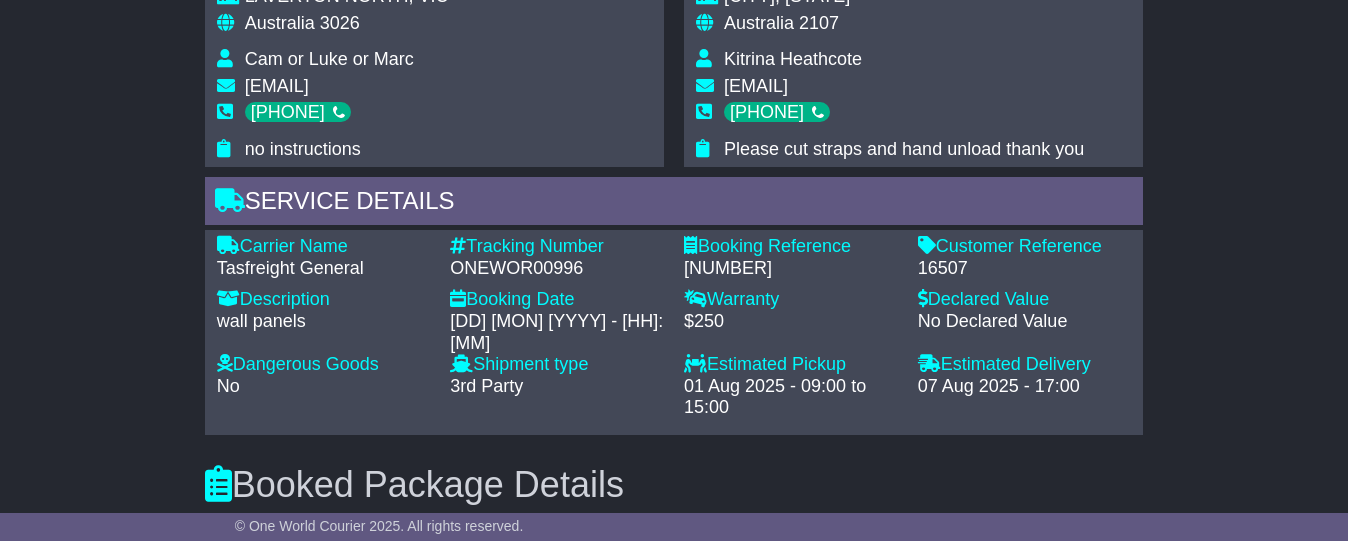 click on "Email
Download
Tracking
Pricing
Insurance" at bounding box center [674, 152] 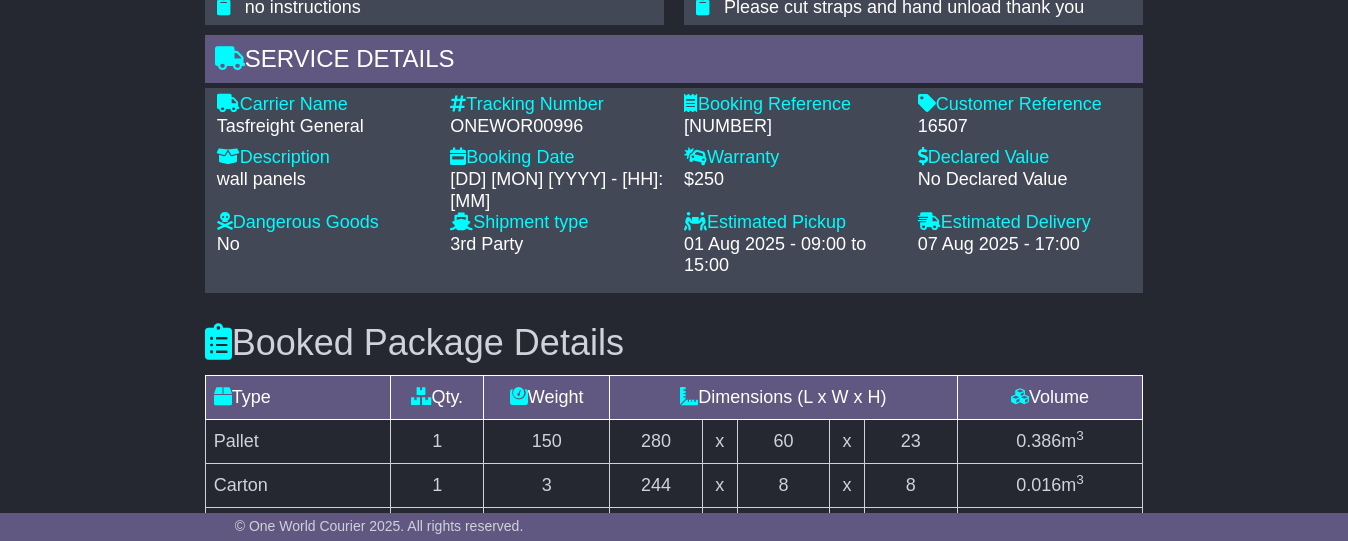 scroll, scrollTop: 1630, scrollLeft: 0, axis: vertical 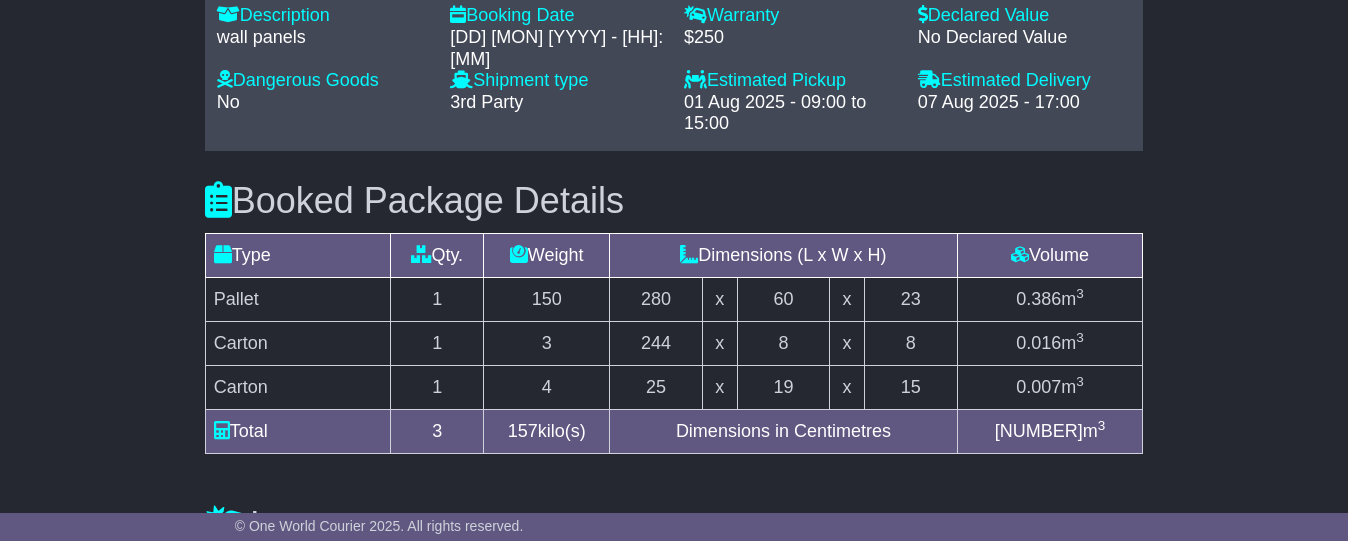 click on "Email
Download
Tracking
Pricing
Insurance" at bounding box center [674, -132] 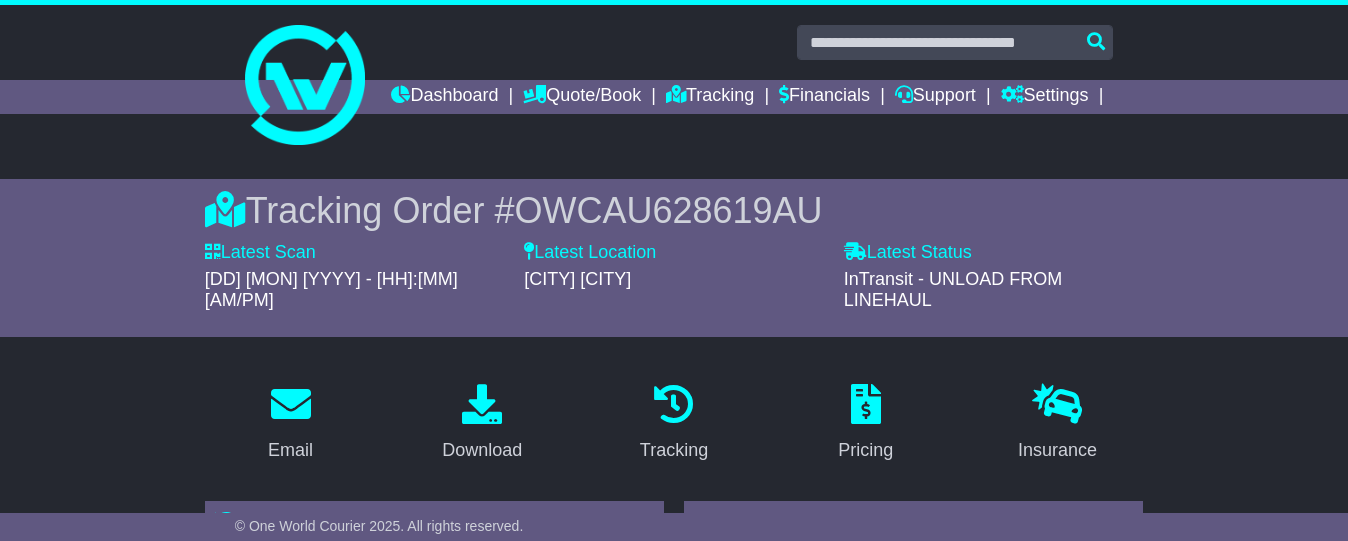 scroll, scrollTop: 11, scrollLeft: 0, axis: vertical 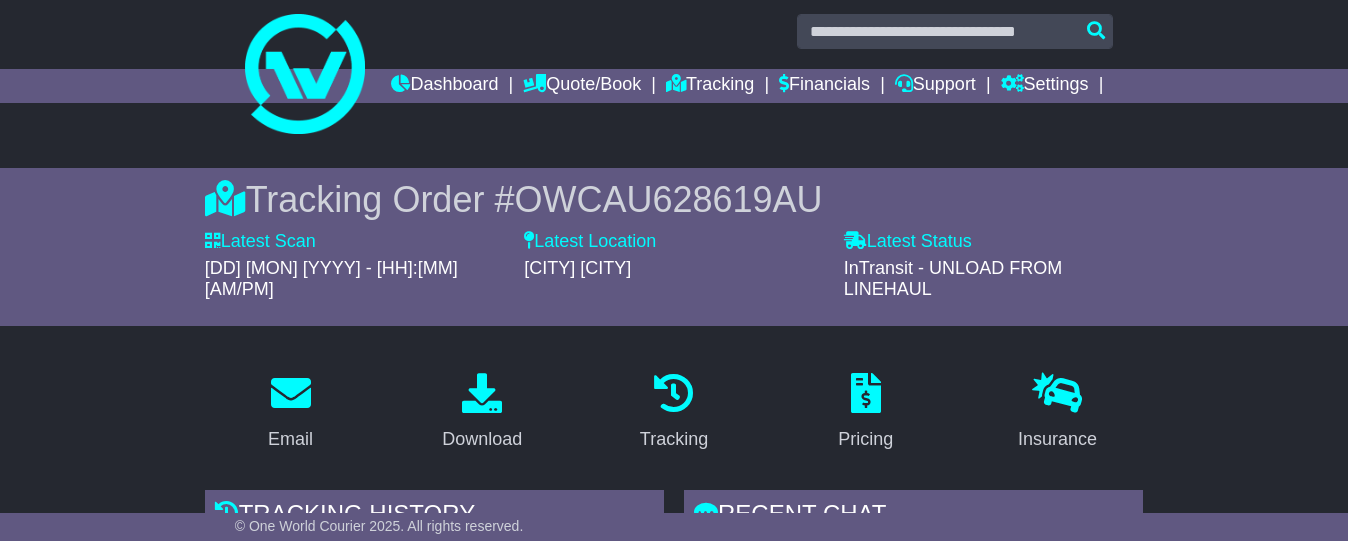 click on "Email
Download
Tracking
Pricing
Insurance" at bounding box center (674, 1487) 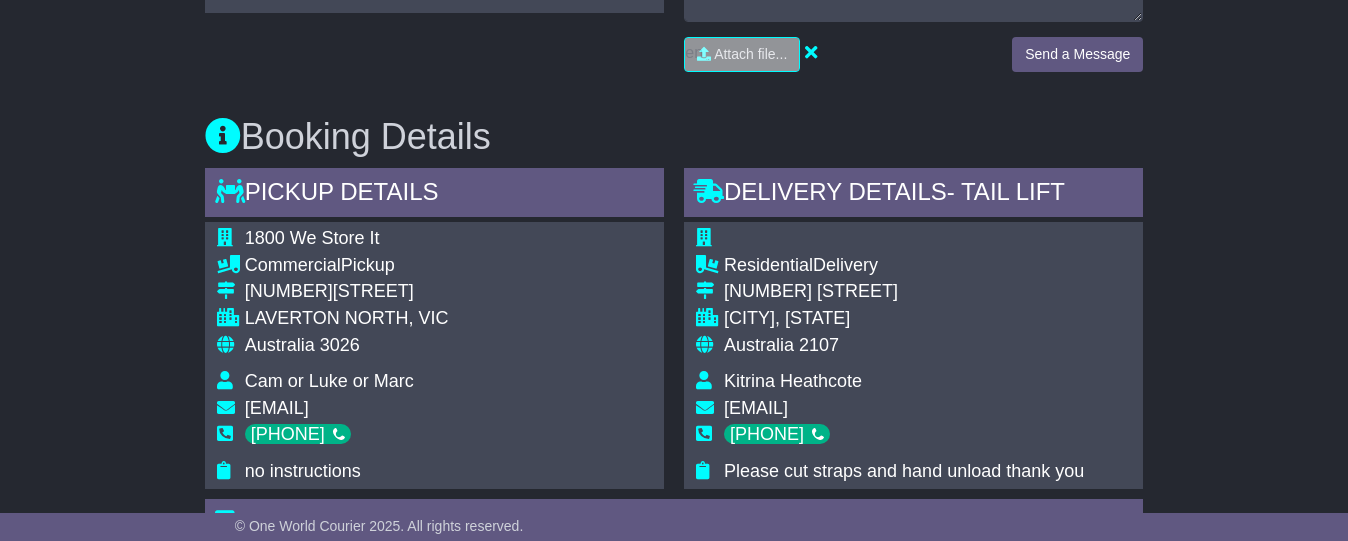 scroll, scrollTop: 1050, scrollLeft: 0, axis: vertical 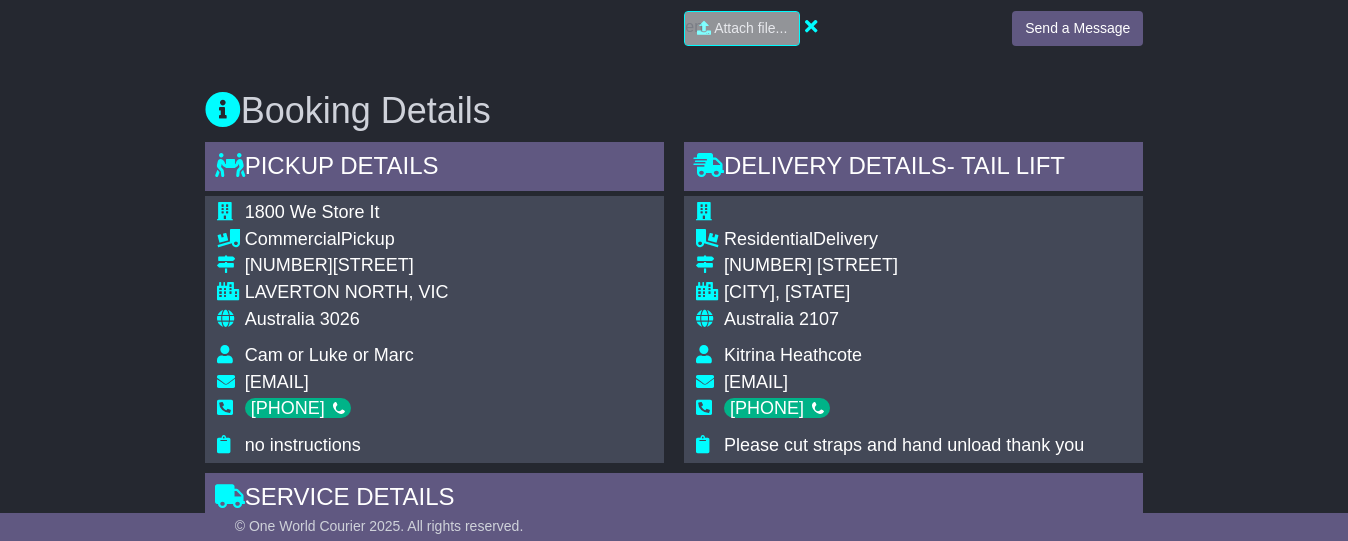 click on "Kitrina Heathcote" at bounding box center (793, 355) 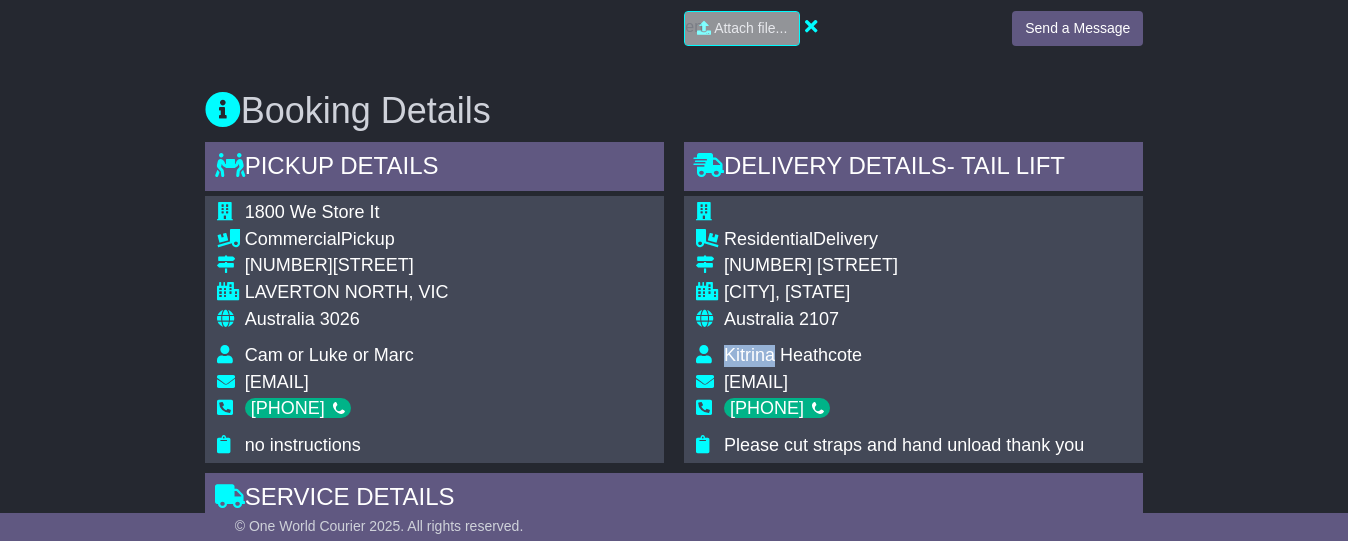 drag, startPoint x: 723, startPoint y: 368, endPoint x: 767, endPoint y: 366, distance: 44.04543 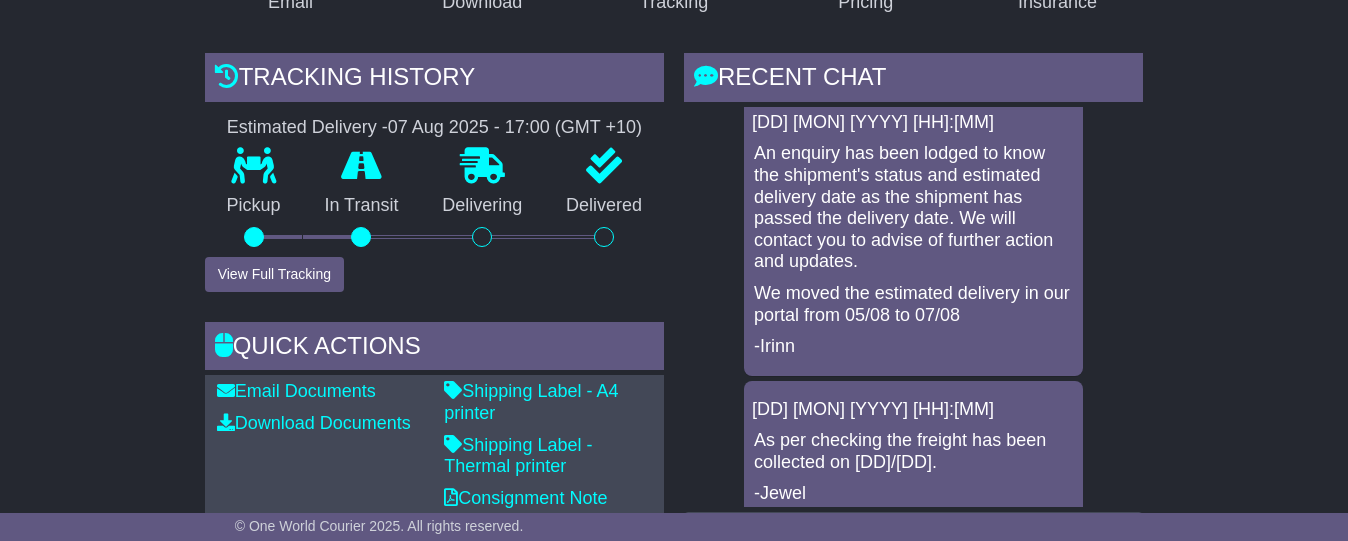 scroll, scrollTop: 574, scrollLeft: 0, axis: vertical 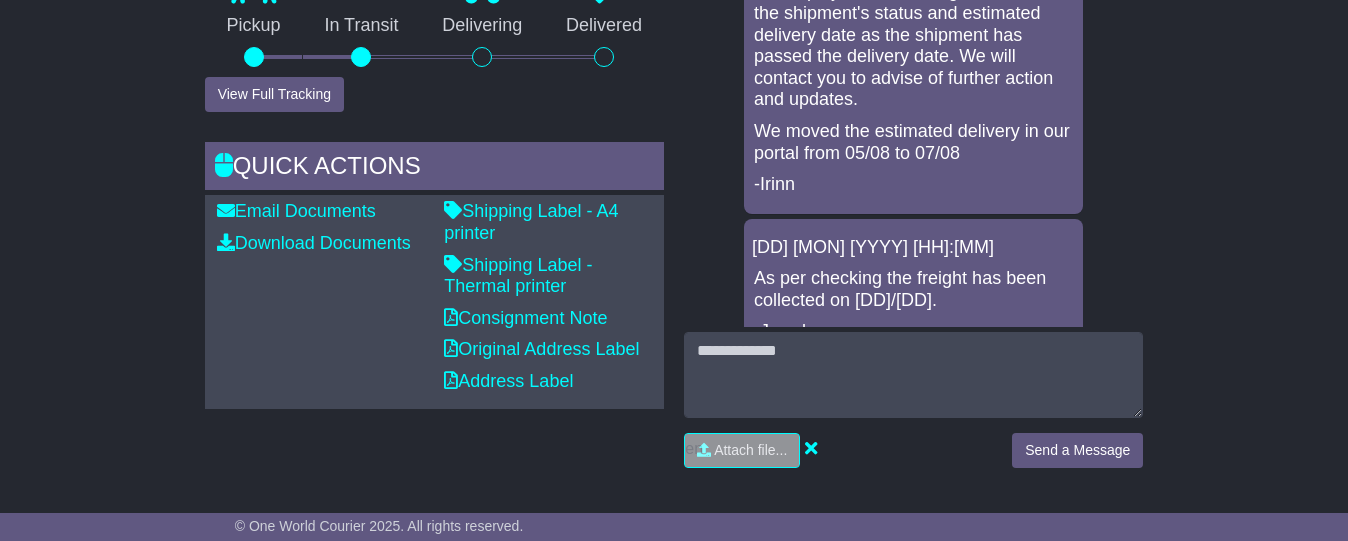 click on "We moved the estimated delivery in our portal from 05/08 to 07/08" at bounding box center (913, 142) 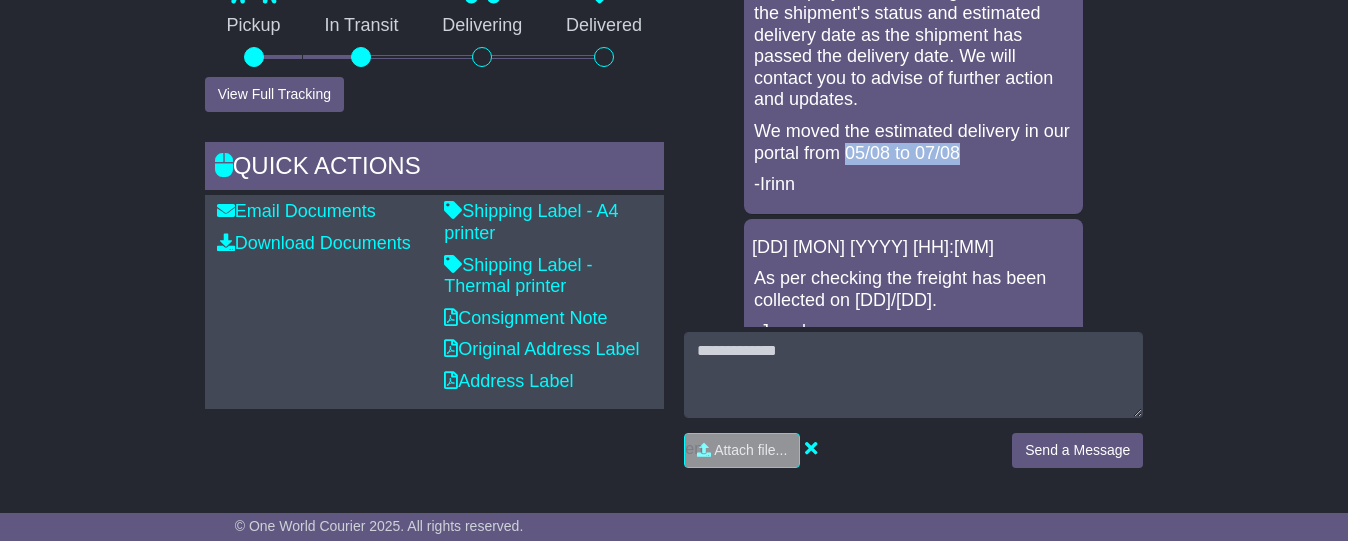 drag, startPoint x: 883, startPoint y: 147, endPoint x: 977, endPoint y: 149, distance: 94.02127 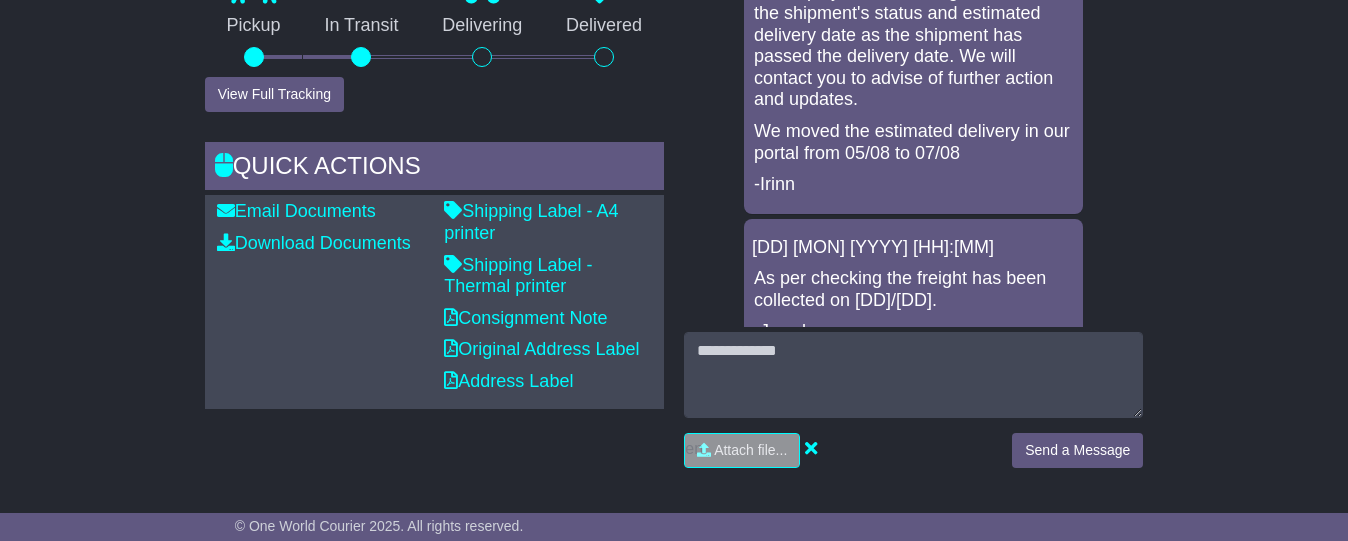 click on "We moved the estimated delivery in our portal from 05/08 to 07/08" at bounding box center [913, 142] 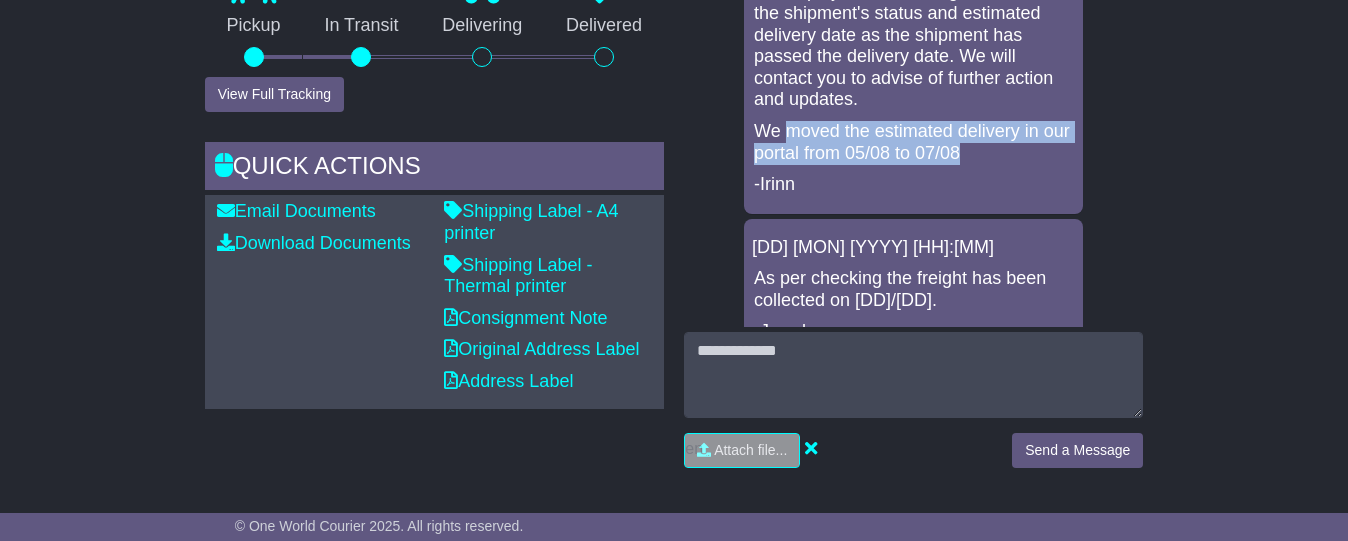 drag, startPoint x: 788, startPoint y: 122, endPoint x: 974, endPoint y: 138, distance: 186.6869 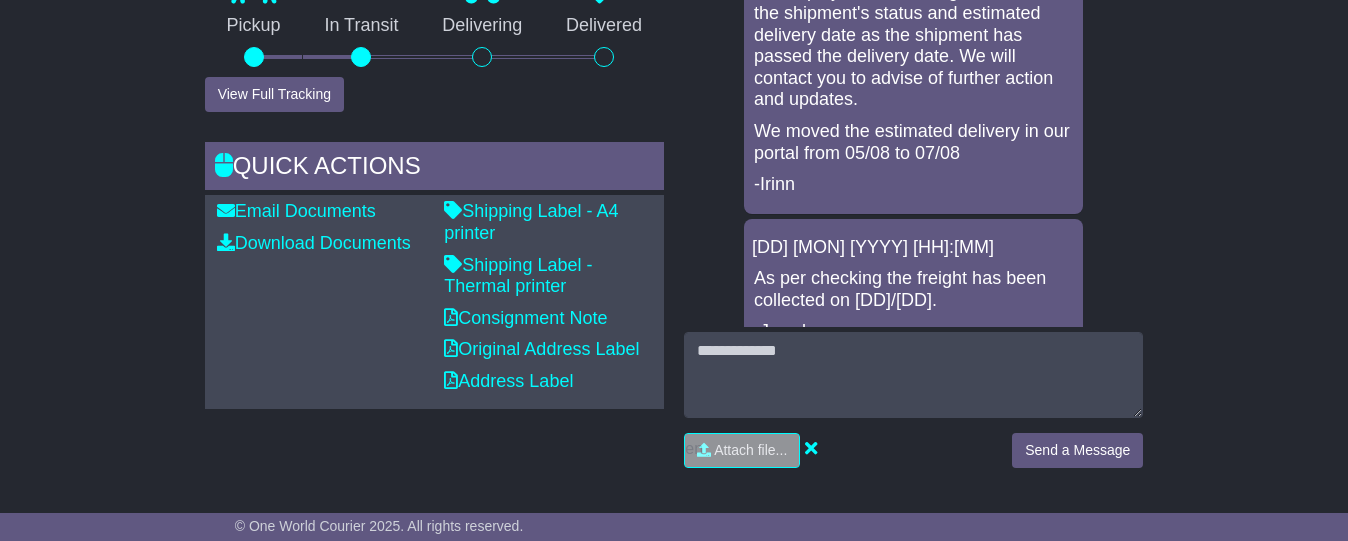 click on "Email
Download
Tracking
Pricing
Insurance" at bounding box center (674, 870) 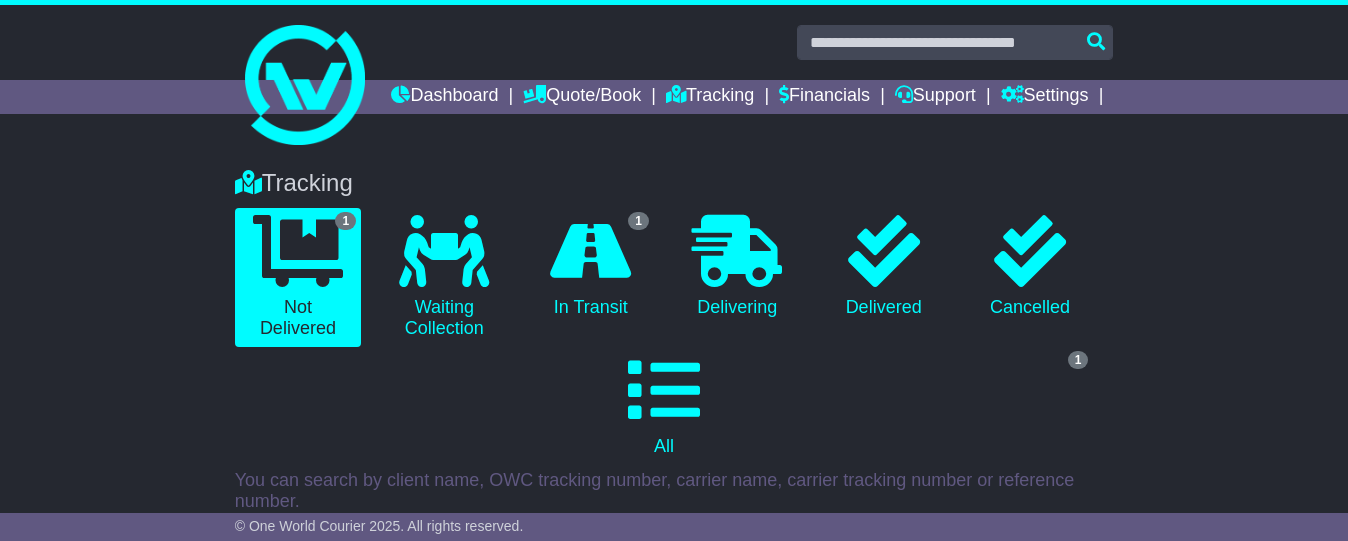scroll, scrollTop: 455, scrollLeft: 0, axis: vertical 